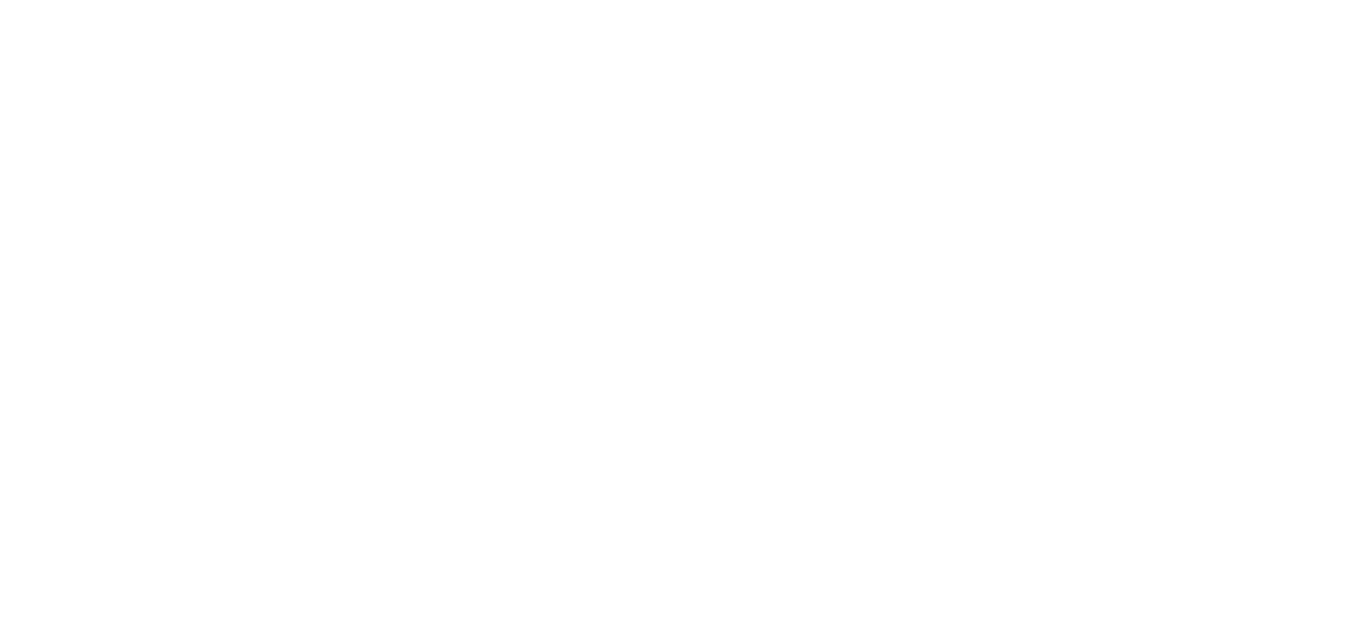 scroll, scrollTop: 0, scrollLeft: 0, axis: both 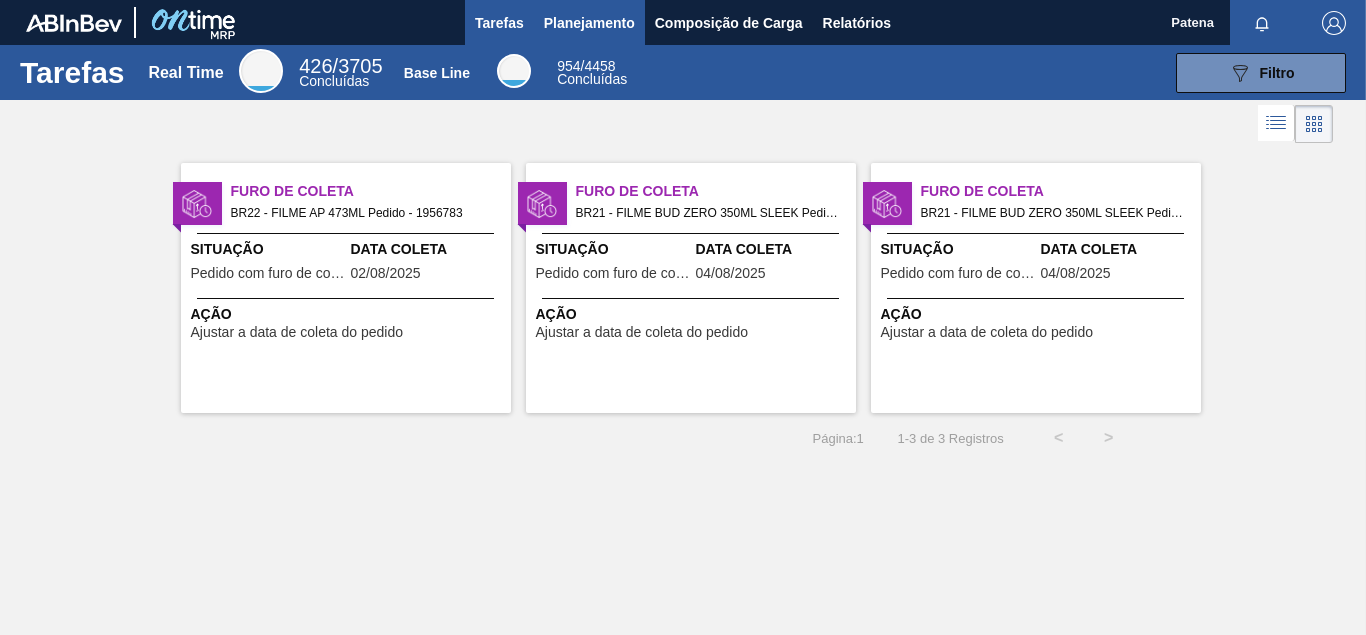 click on "Planejamento" at bounding box center [589, 23] 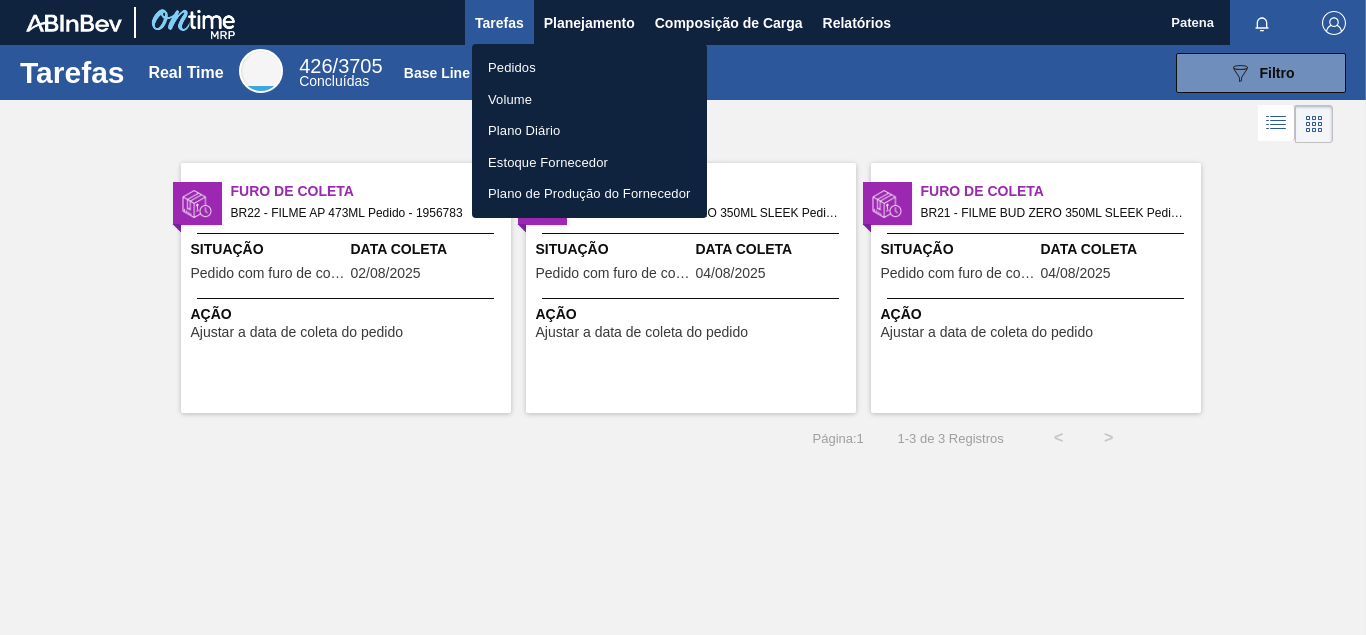 click on "Pedidos" at bounding box center [589, 68] 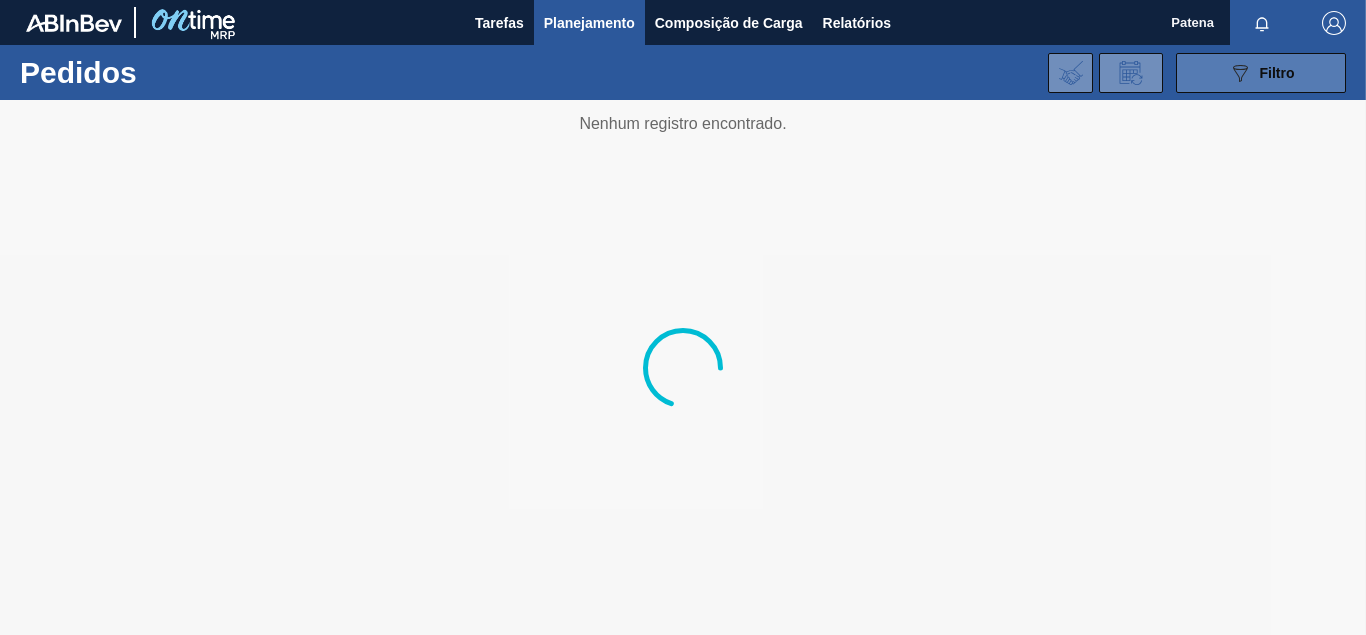 click on "Filtro" at bounding box center [1277, 73] 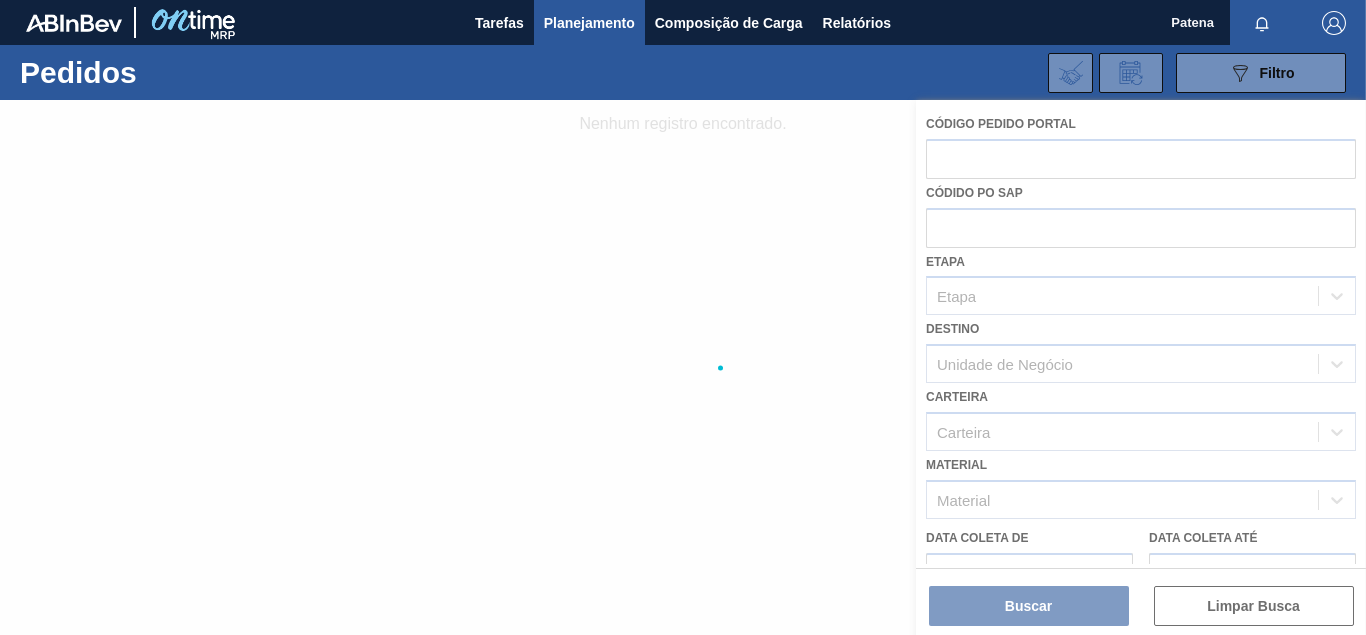 click at bounding box center [683, 367] 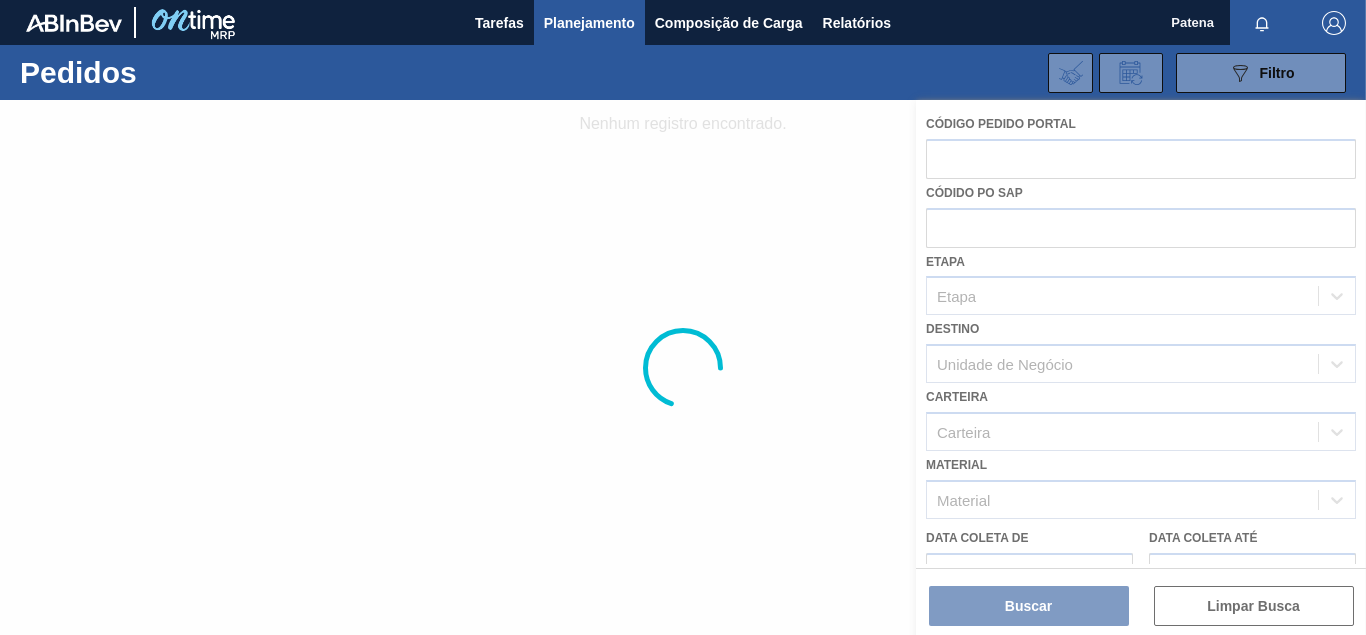 click at bounding box center [683, 367] 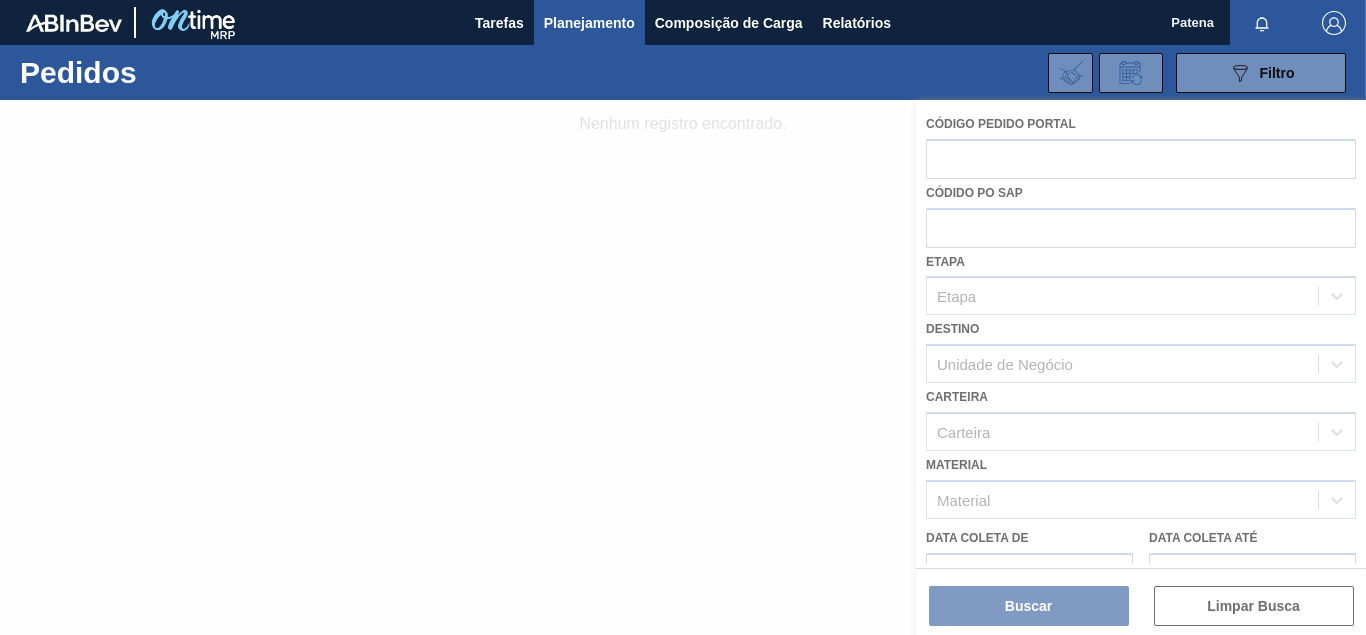 click at bounding box center [683, 367] 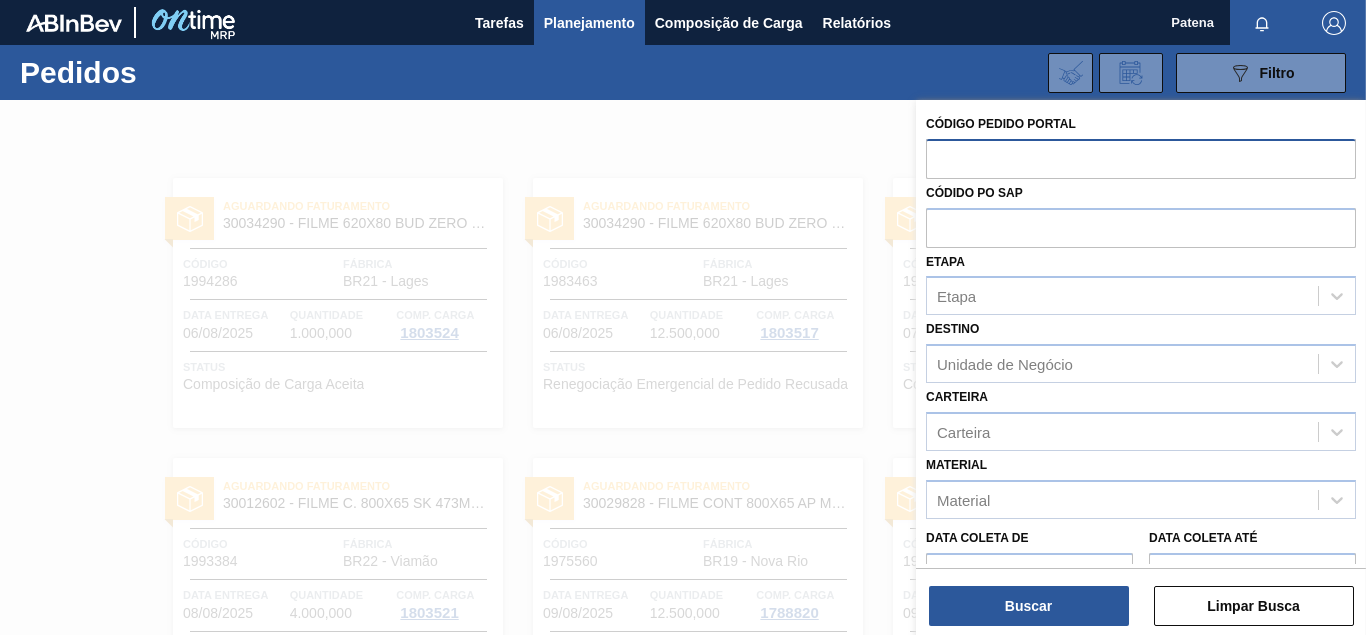 click at bounding box center (1141, 158) 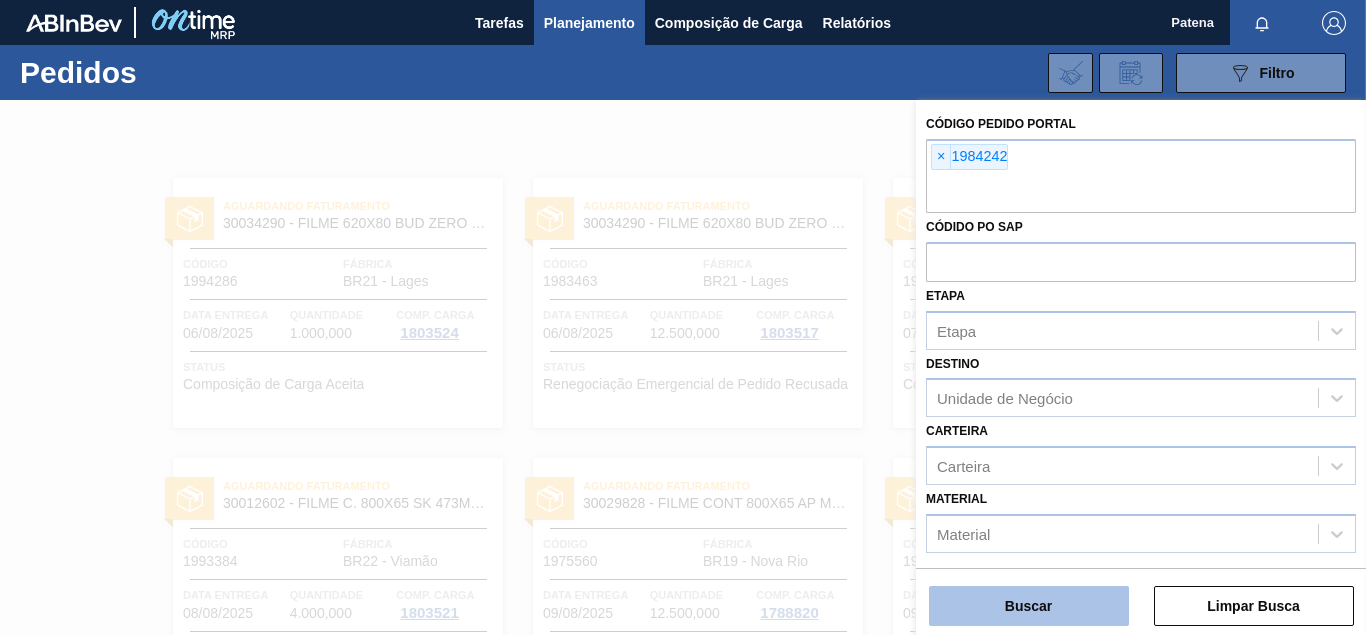 click on "Buscar" at bounding box center (1029, 606) 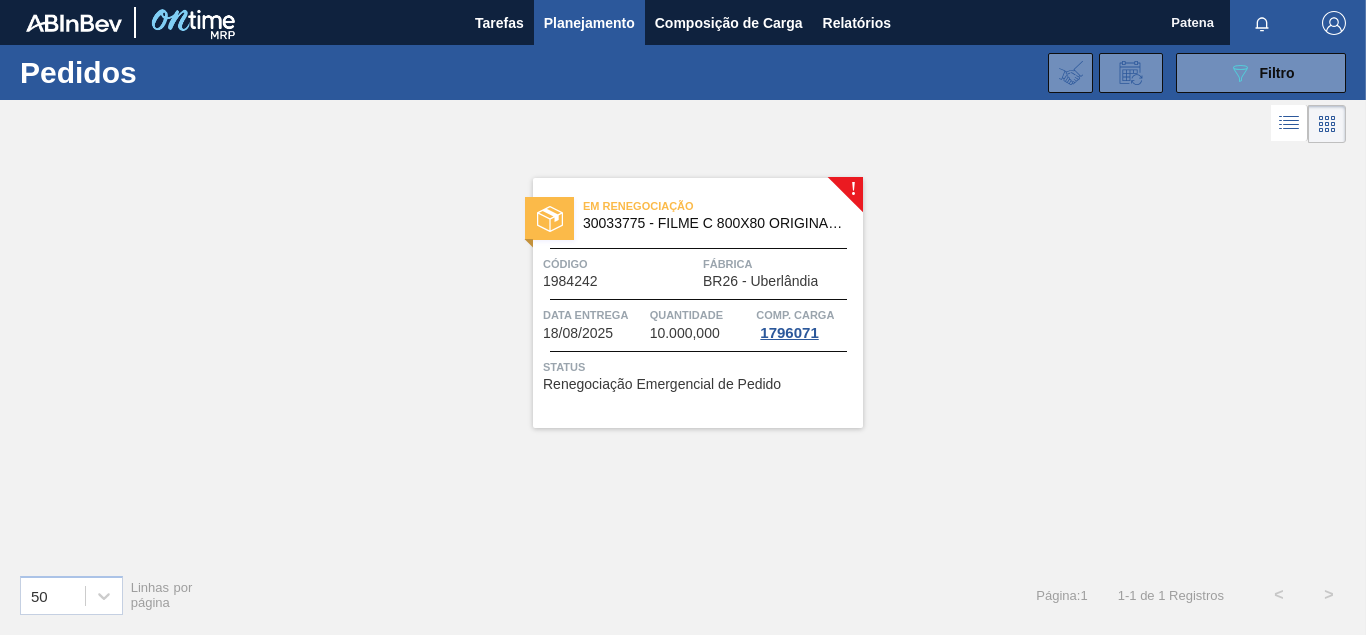 click on "Em renegociação 30033775 - FILME C 800X80 ORIGINAL MP 269ML" at bounding box center (698, 215) 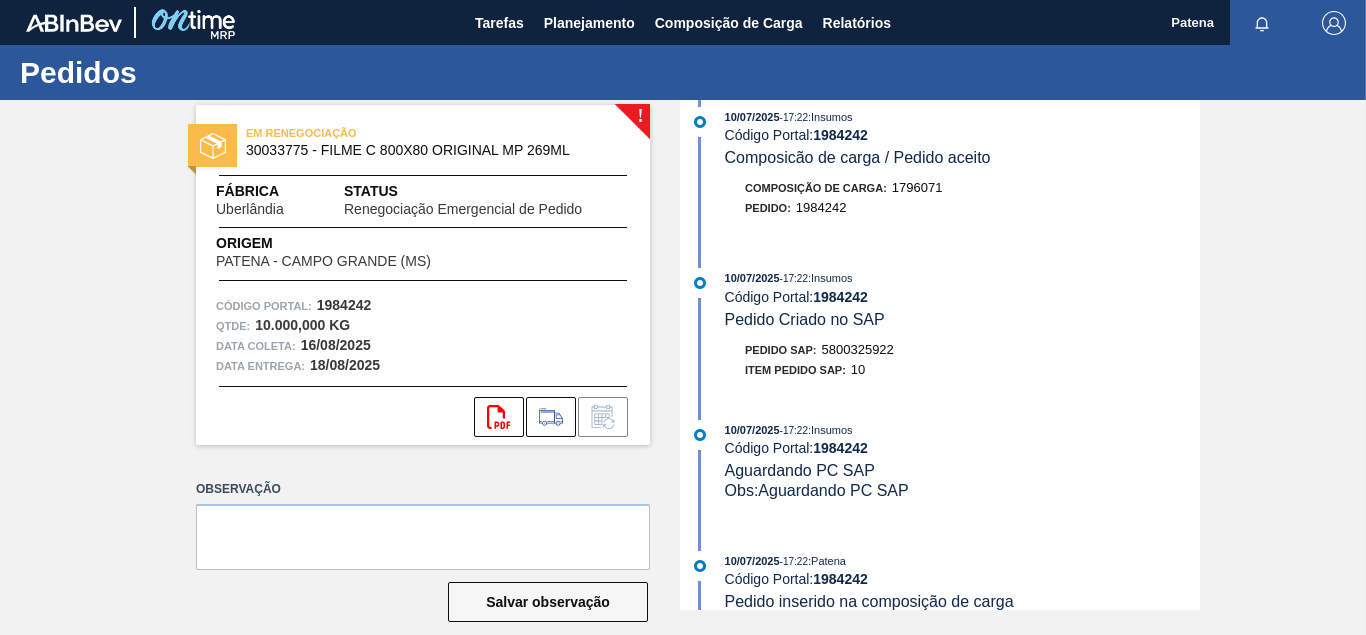 scroll, scrollTop: 1020, scrollLeft: 0, axis: vertical 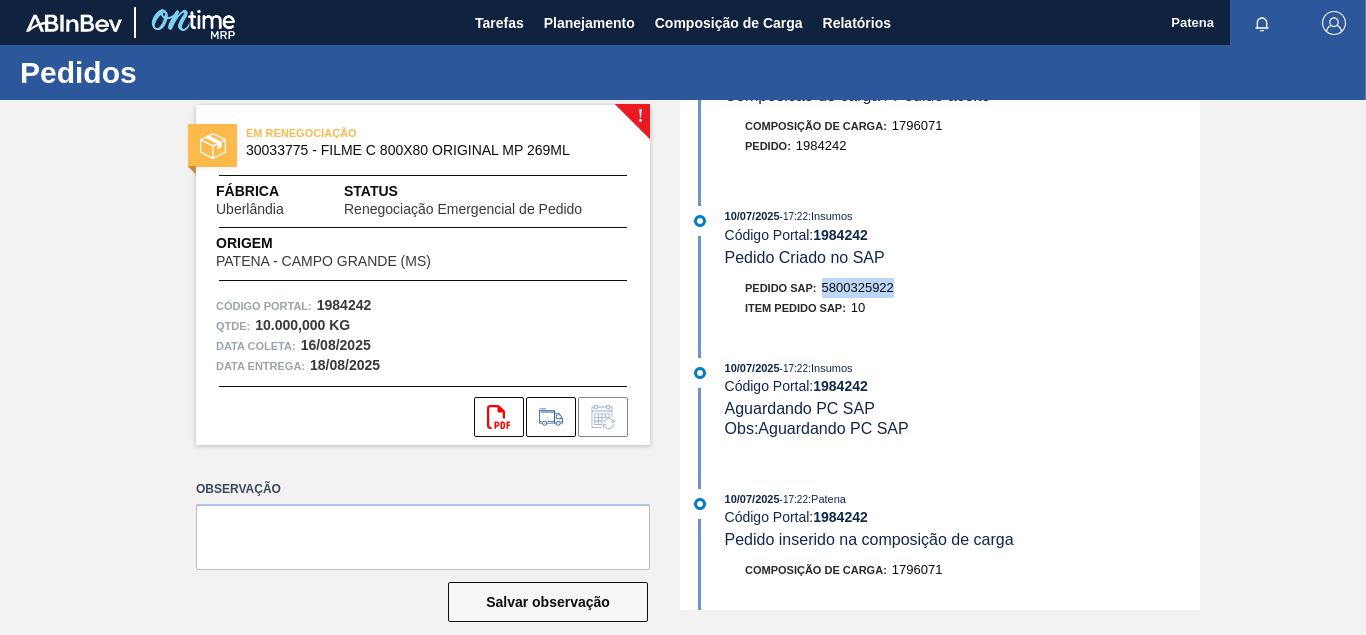 drag, startPoint x: 899, startPoint y: 303, endPoint x: 827, endPoint y: 305, distance: 72.02777 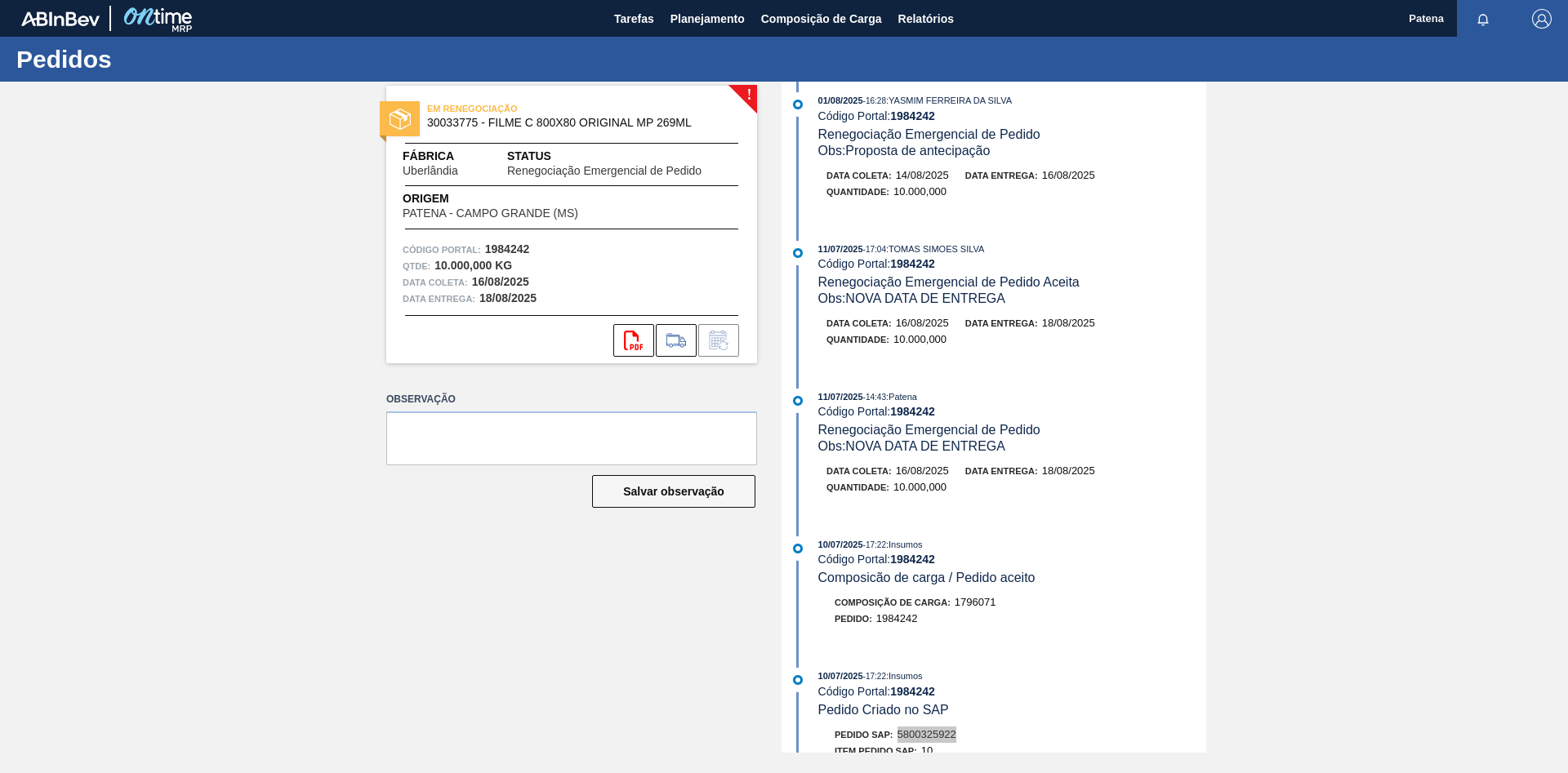 scroll, scrollTop: 0, scrollLeft: 0, axis: both 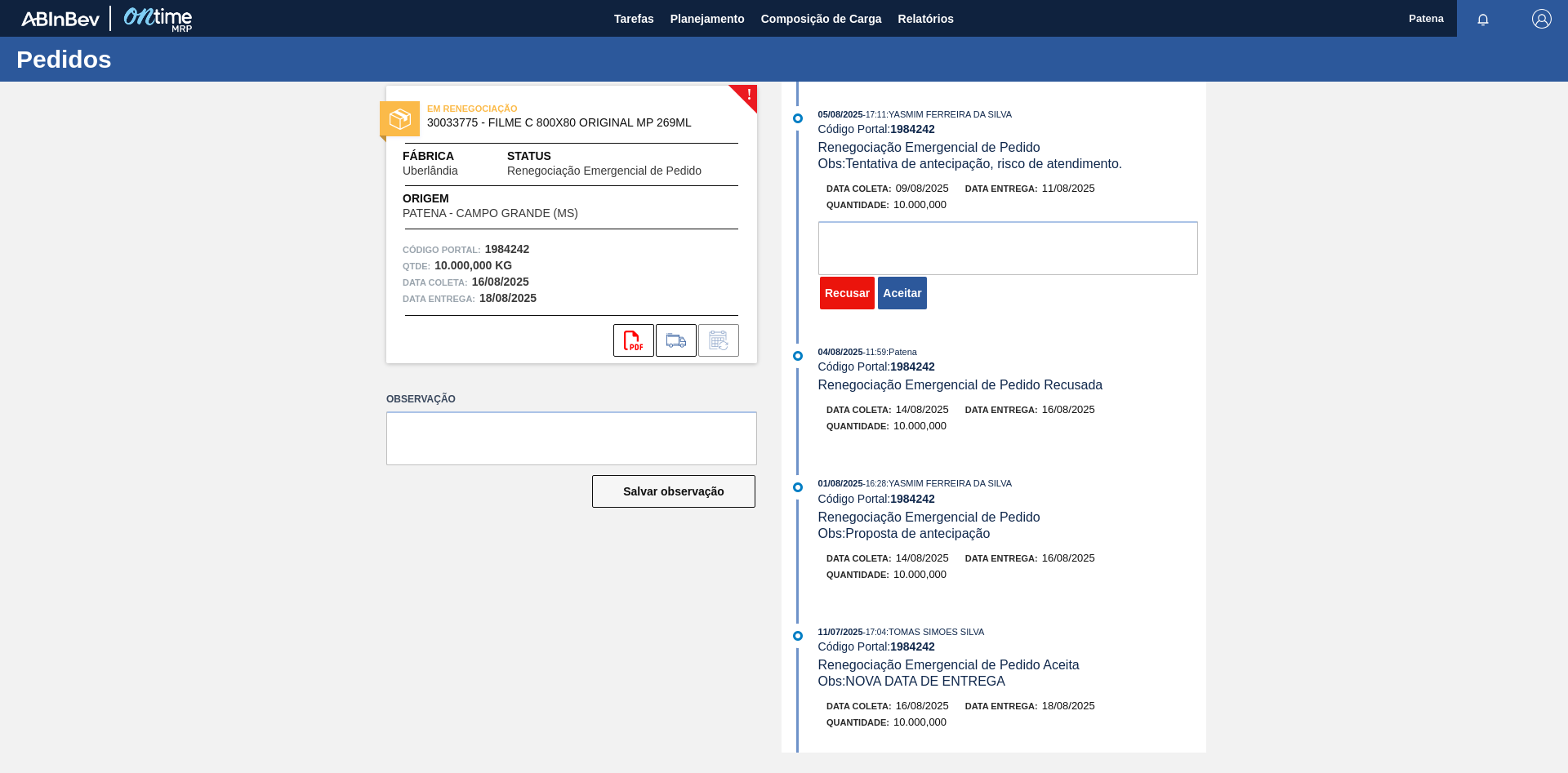 click on "Recusar" at bounding box center (847, 293) 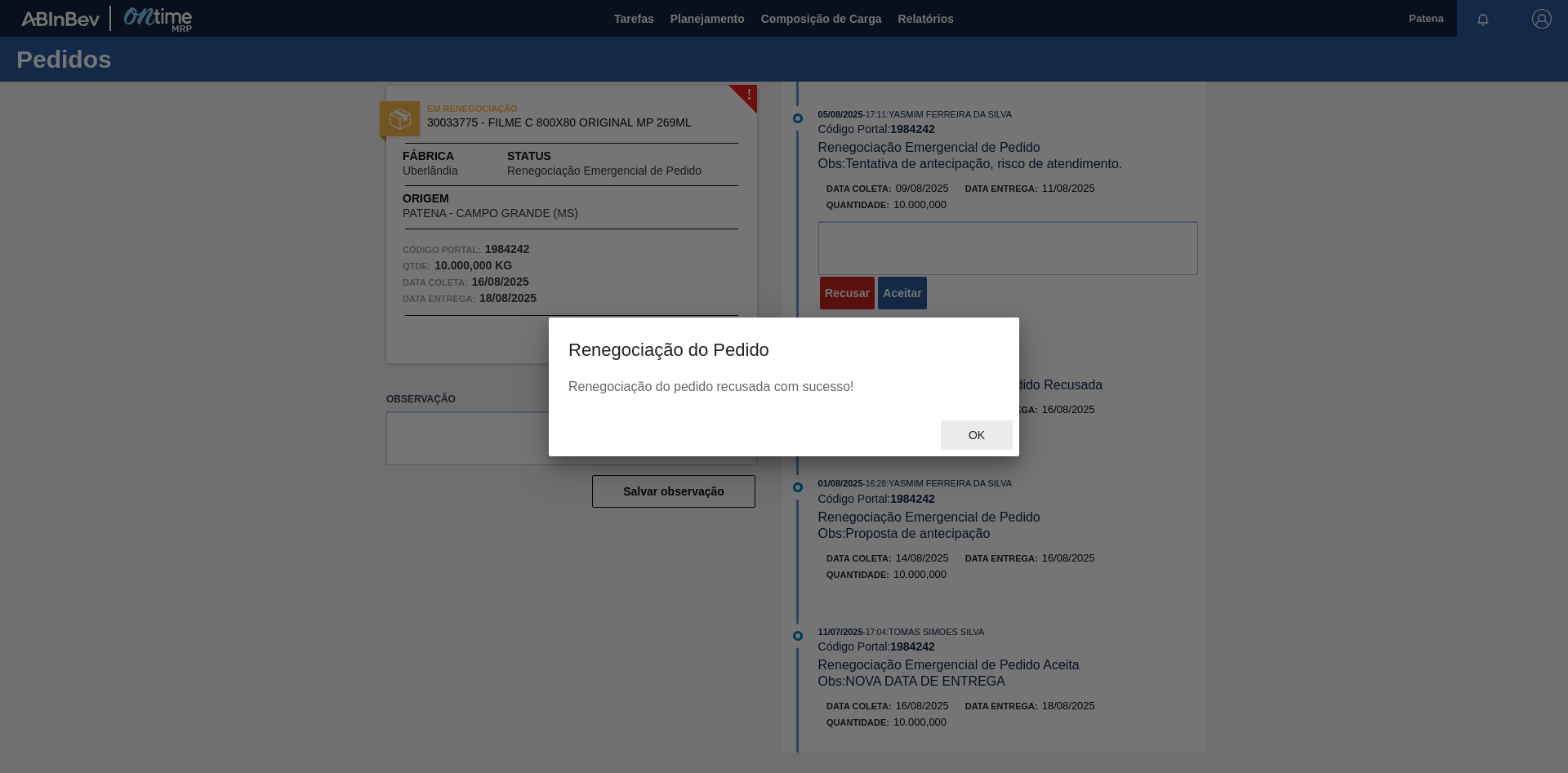 click on "Ok" at bounding box center [977, 435] 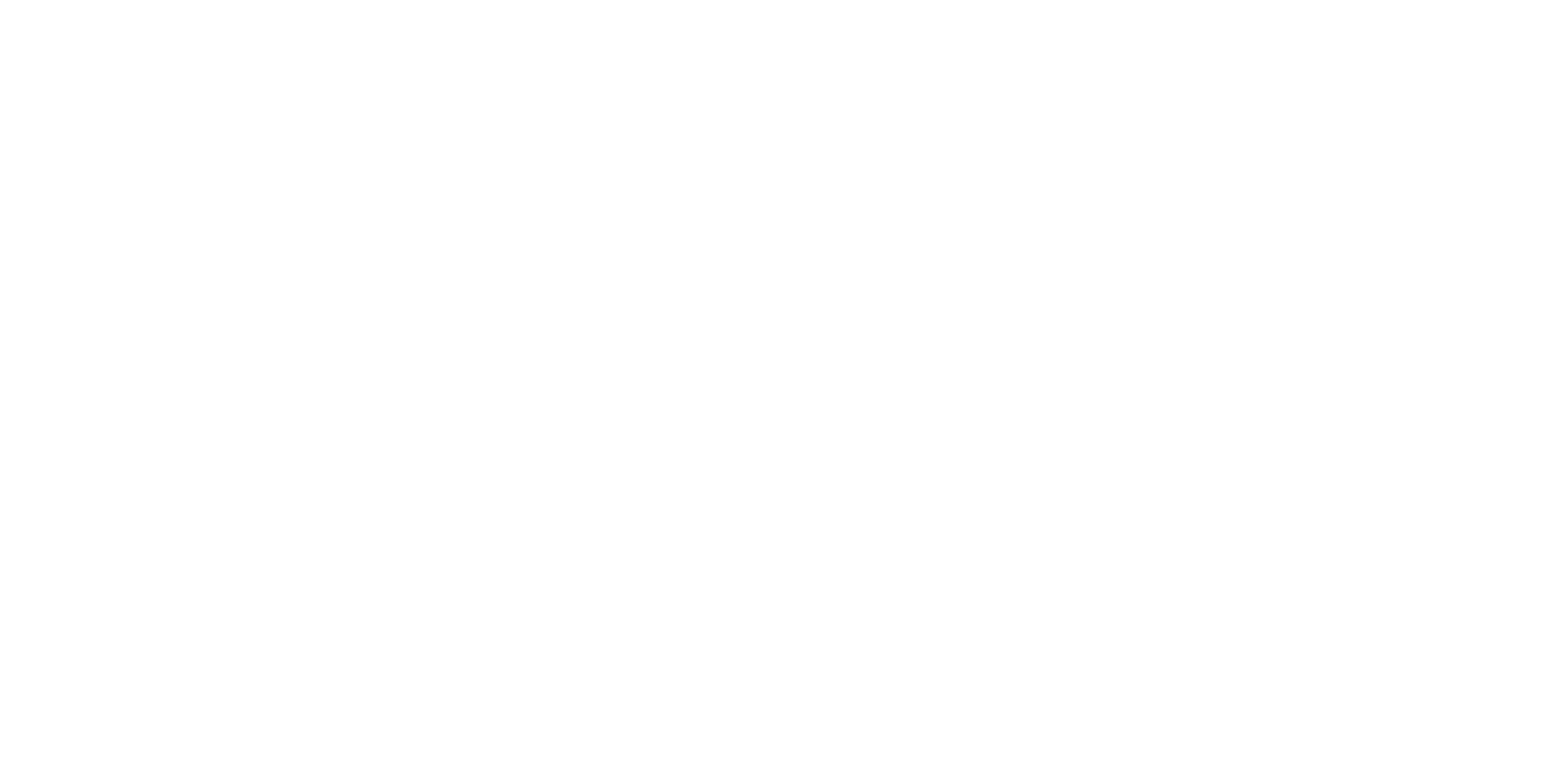 scroll, scrollTop: 0, scrollLeft: 0, axis: both 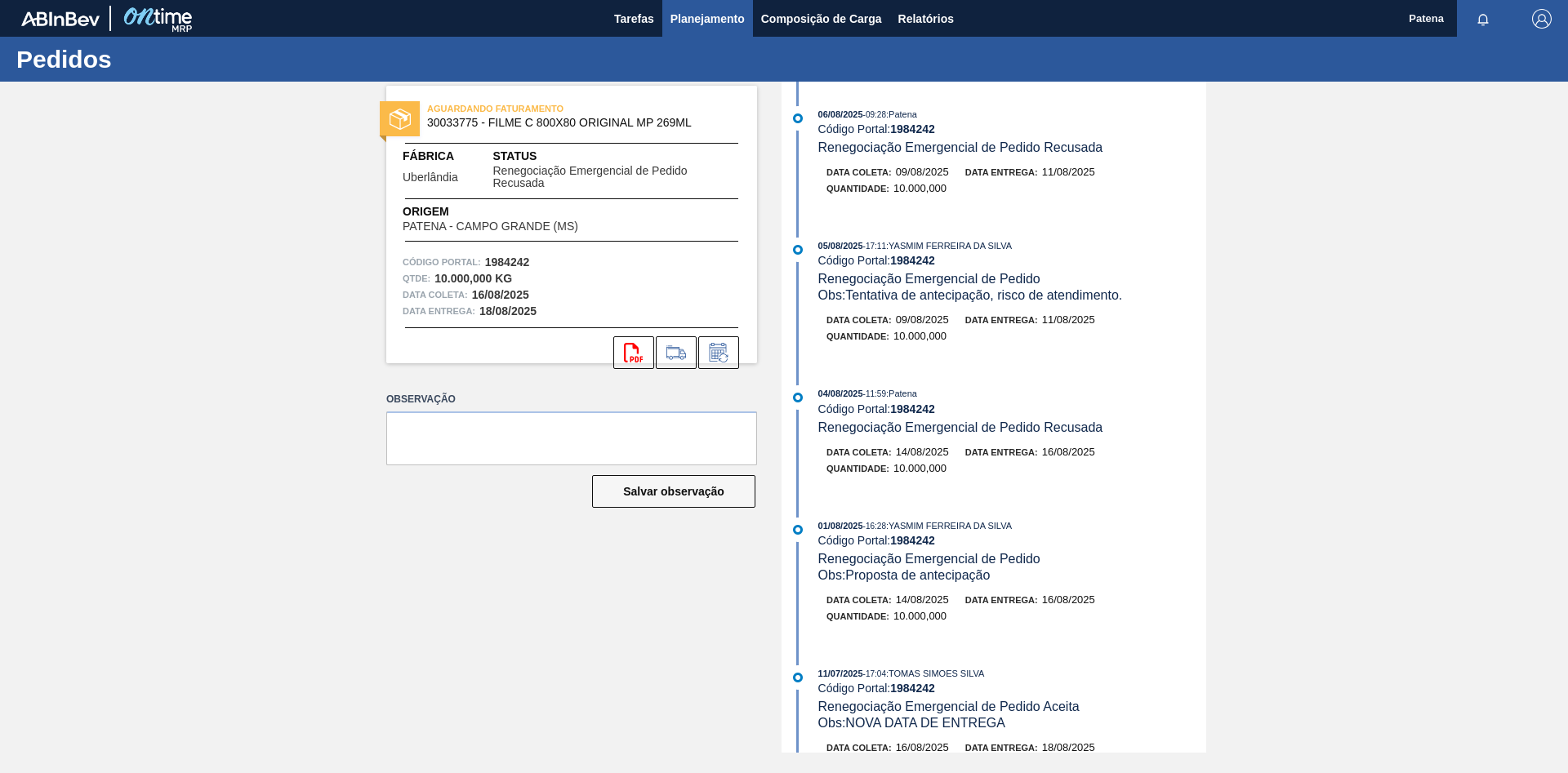 click on "Planejamento" at bounding box center [707, 19] 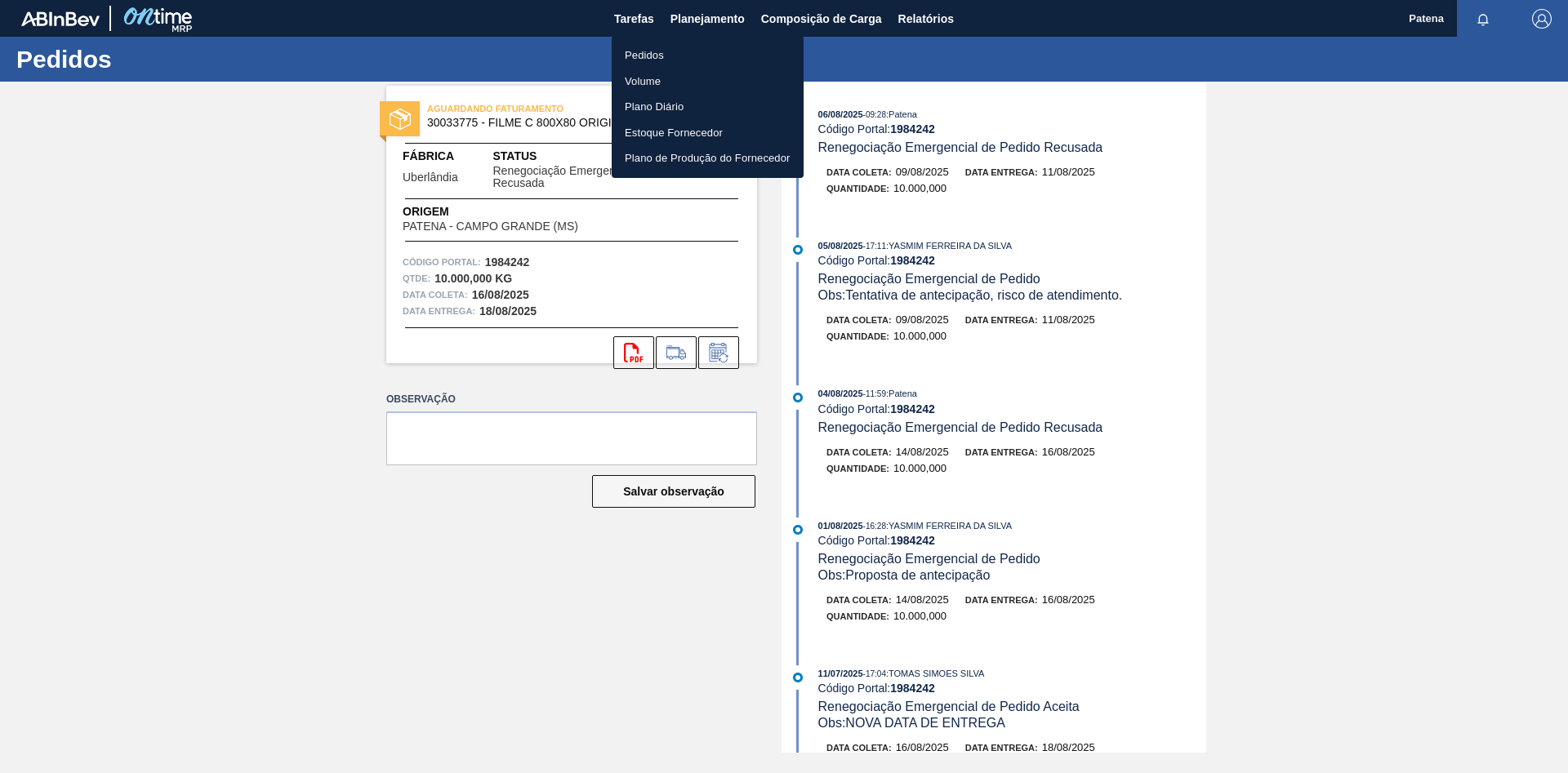 click on "Pedidos" at bounding box center (707, 56) 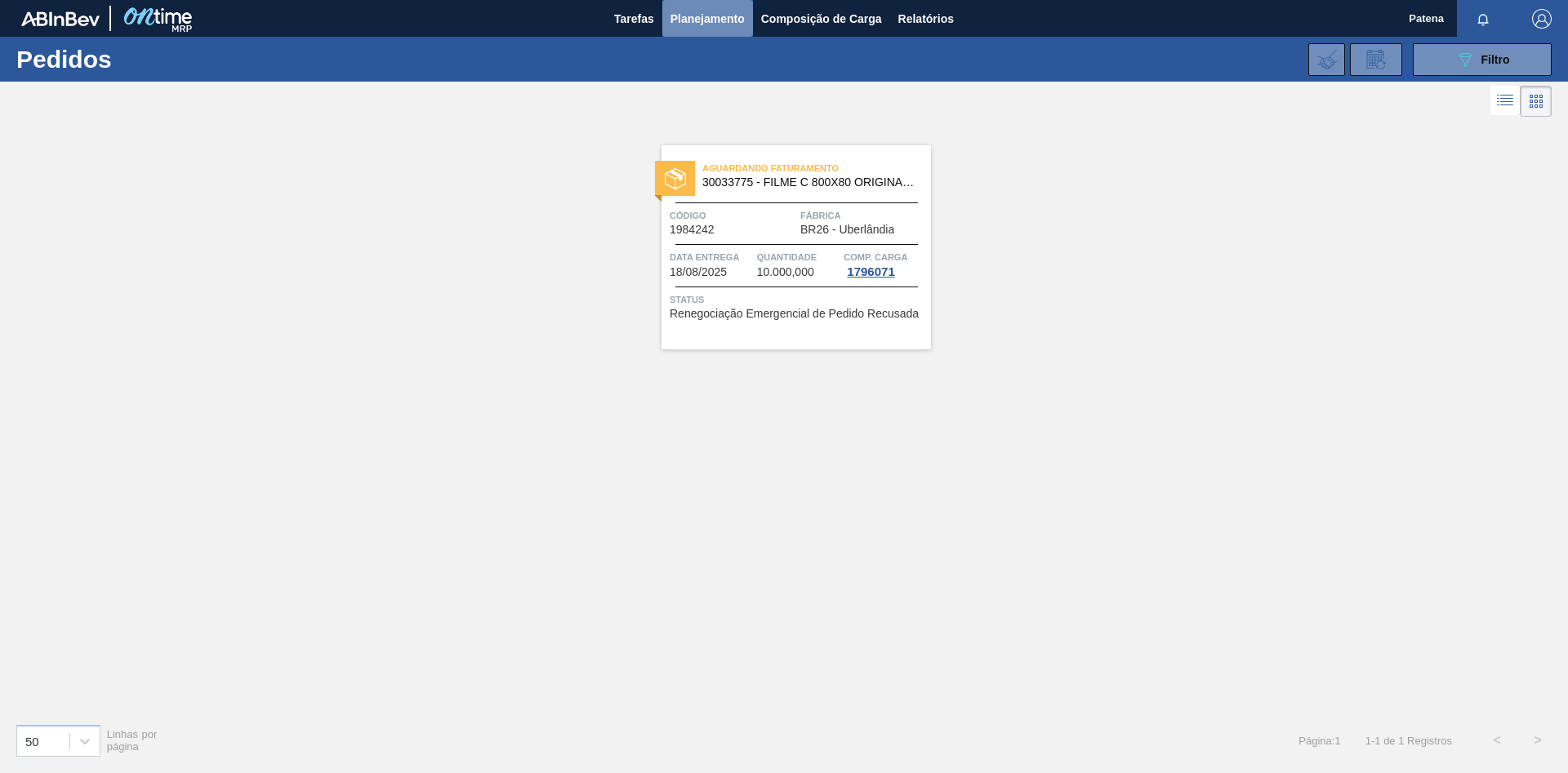 click on "Planejamento" at bounding box center [707, 19] 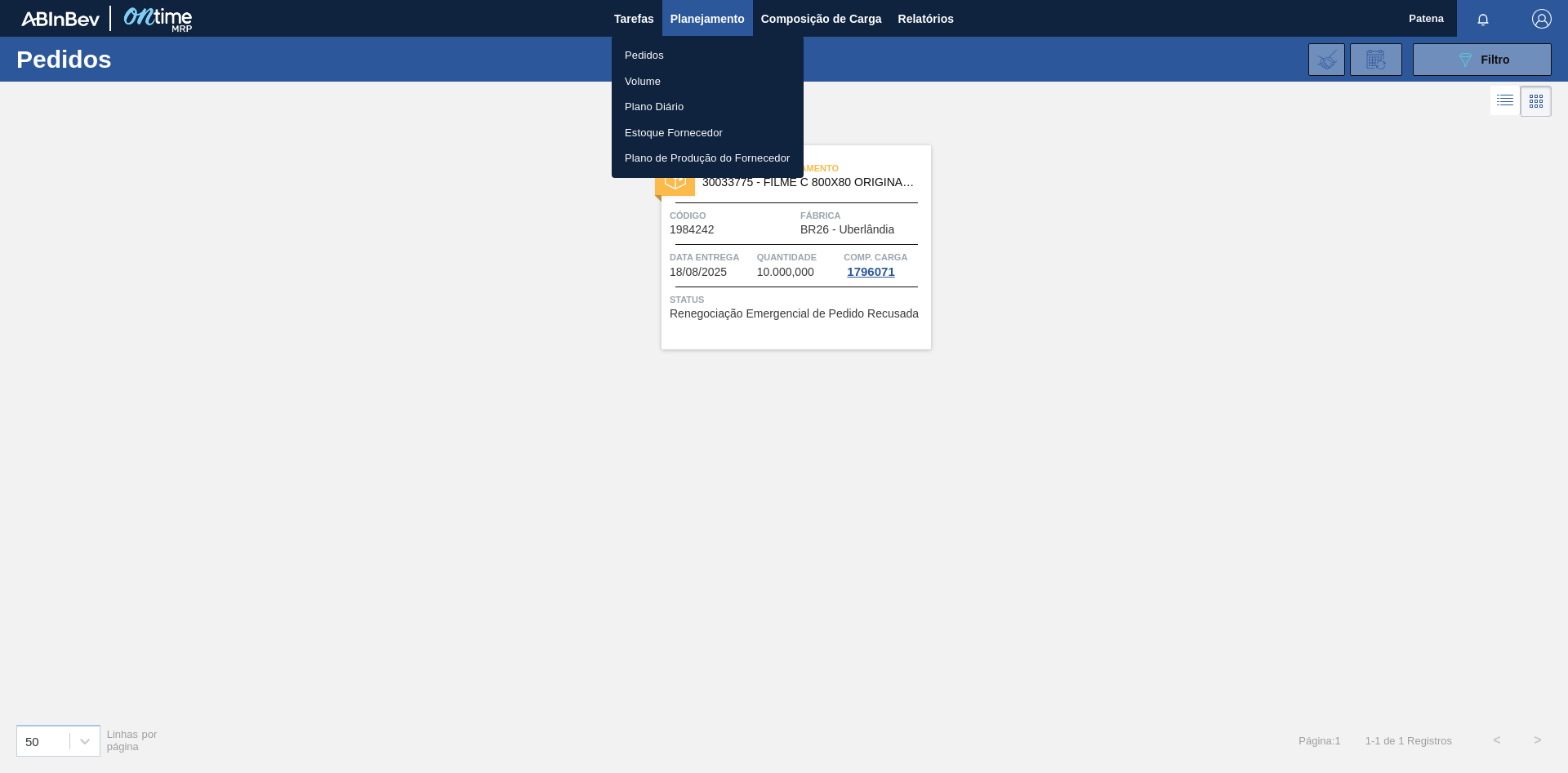 click at bounding box center (784, 386) 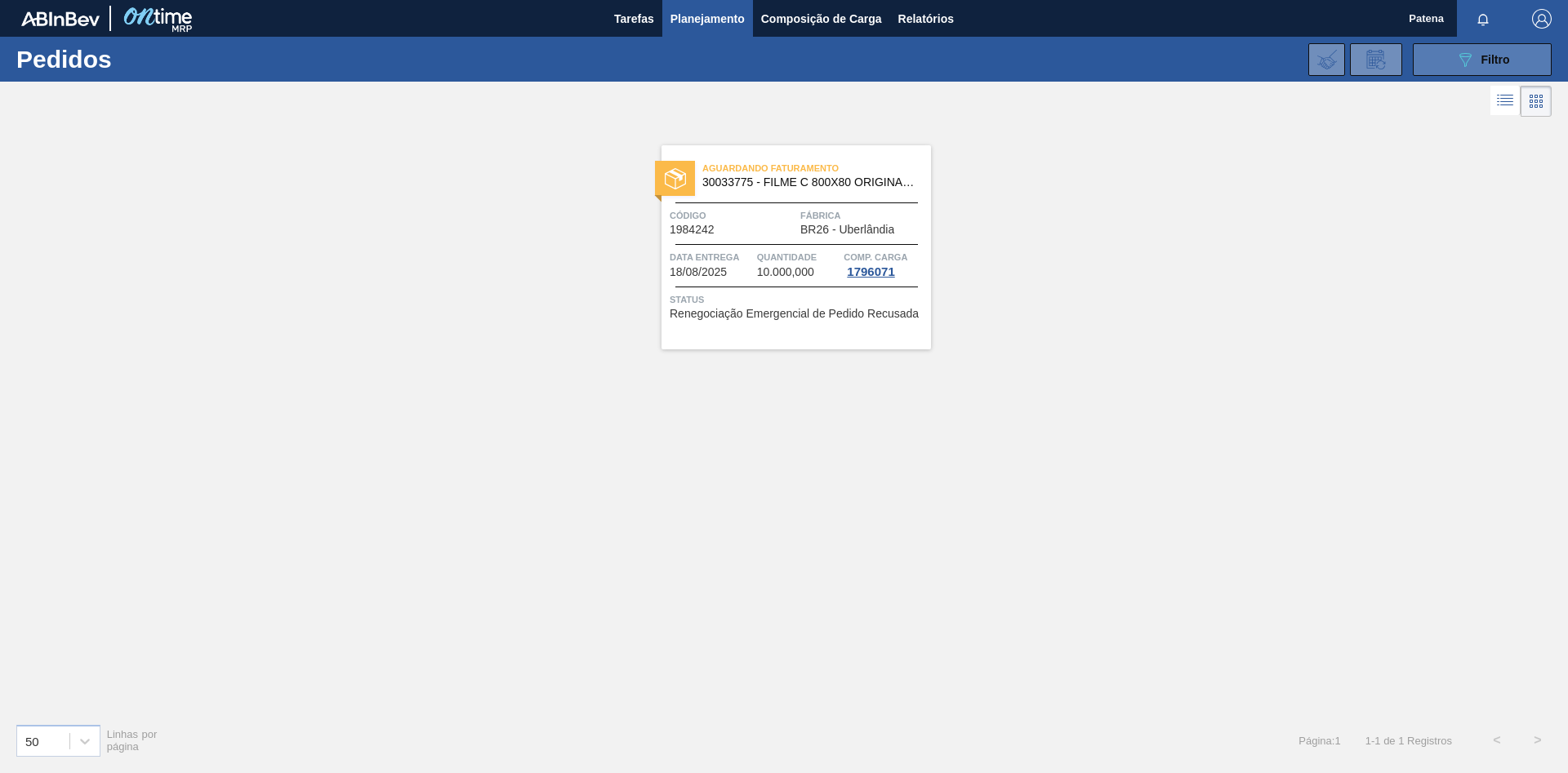 click 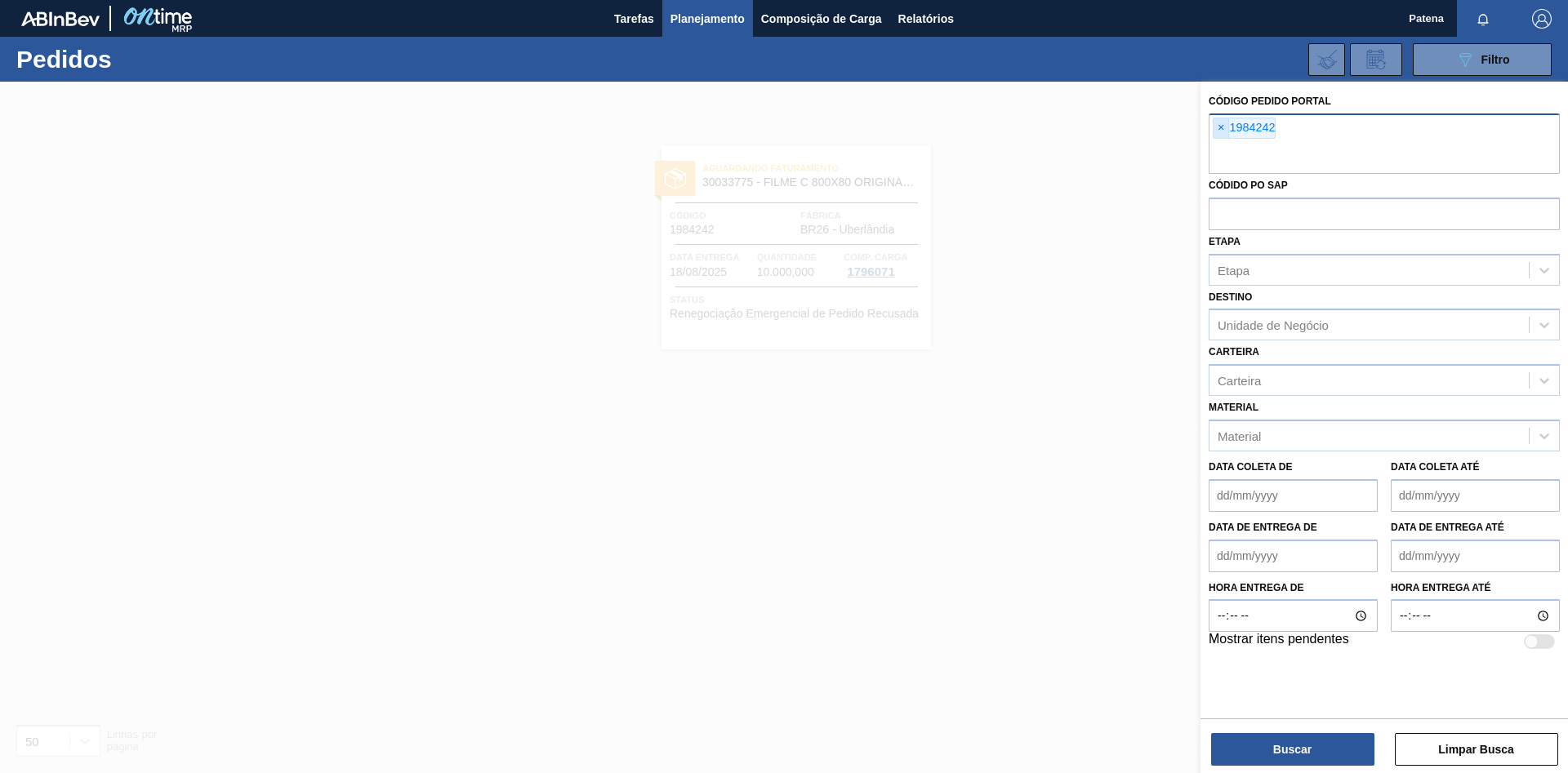 click on "×" at bounding box center [1221, 128] 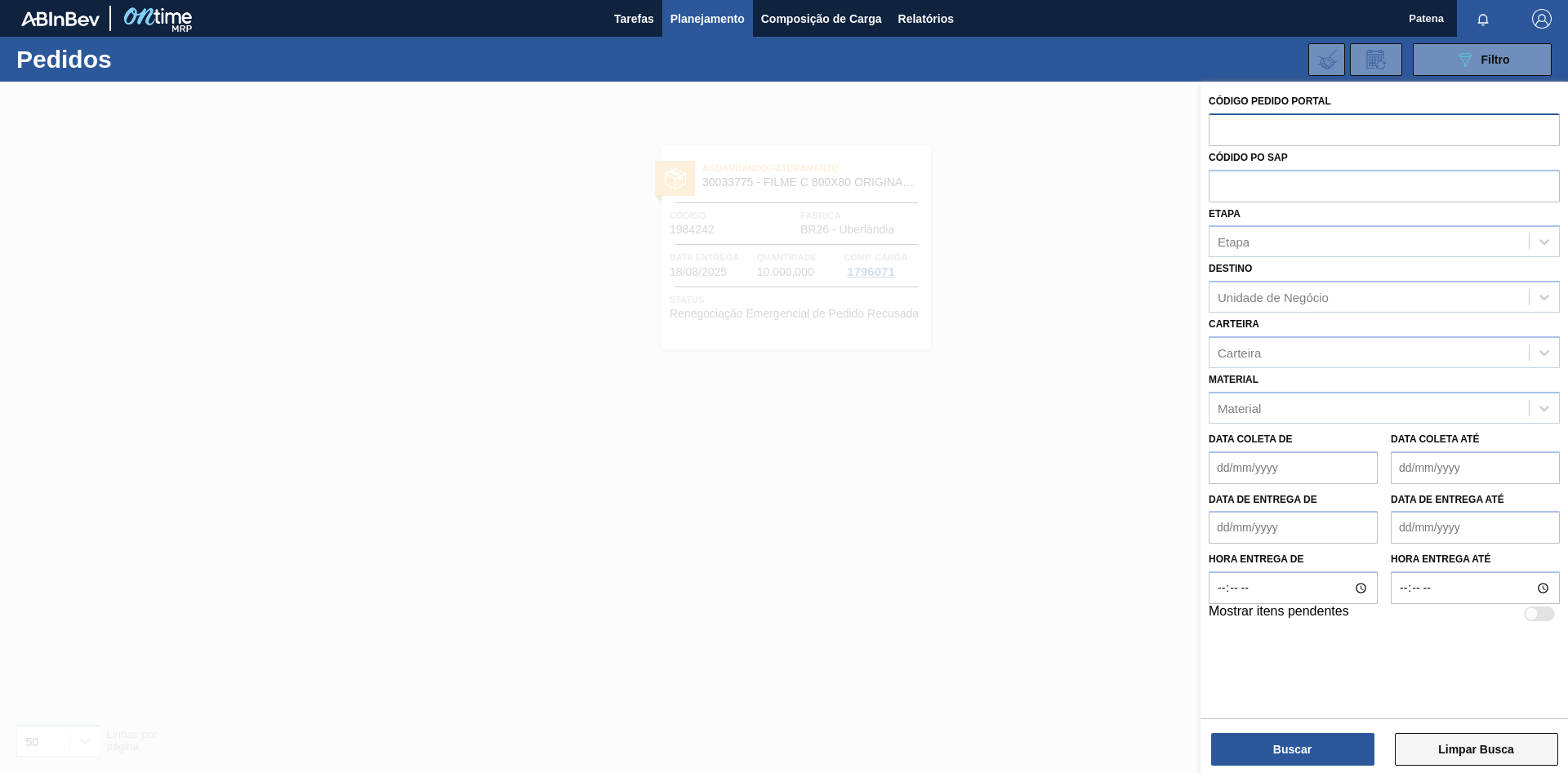 click on "Limpar Busca" at bounding box center (1477, 749) 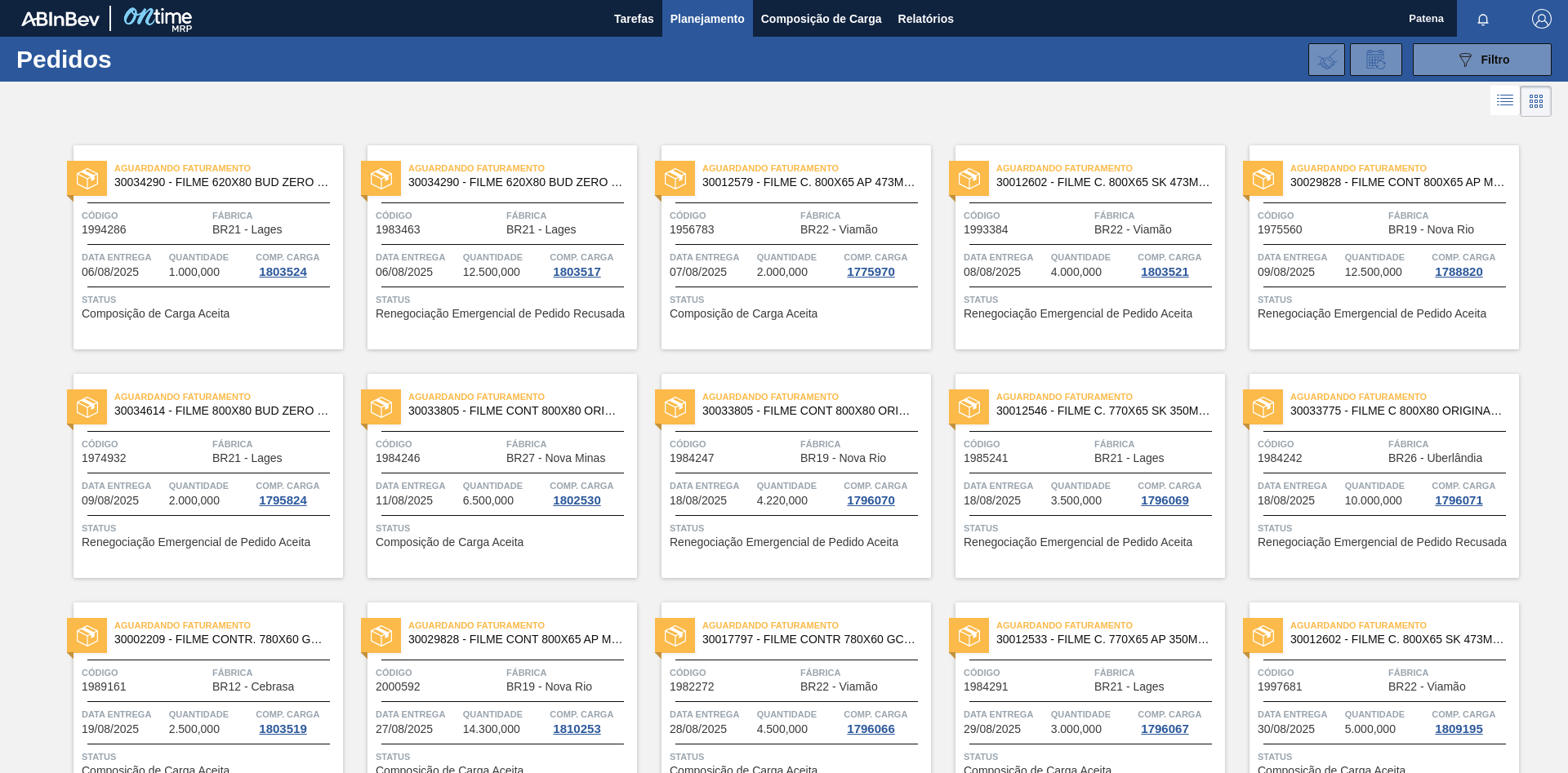 scroll, scrollTop: 322, scrollLeft: 0, axis: vertical 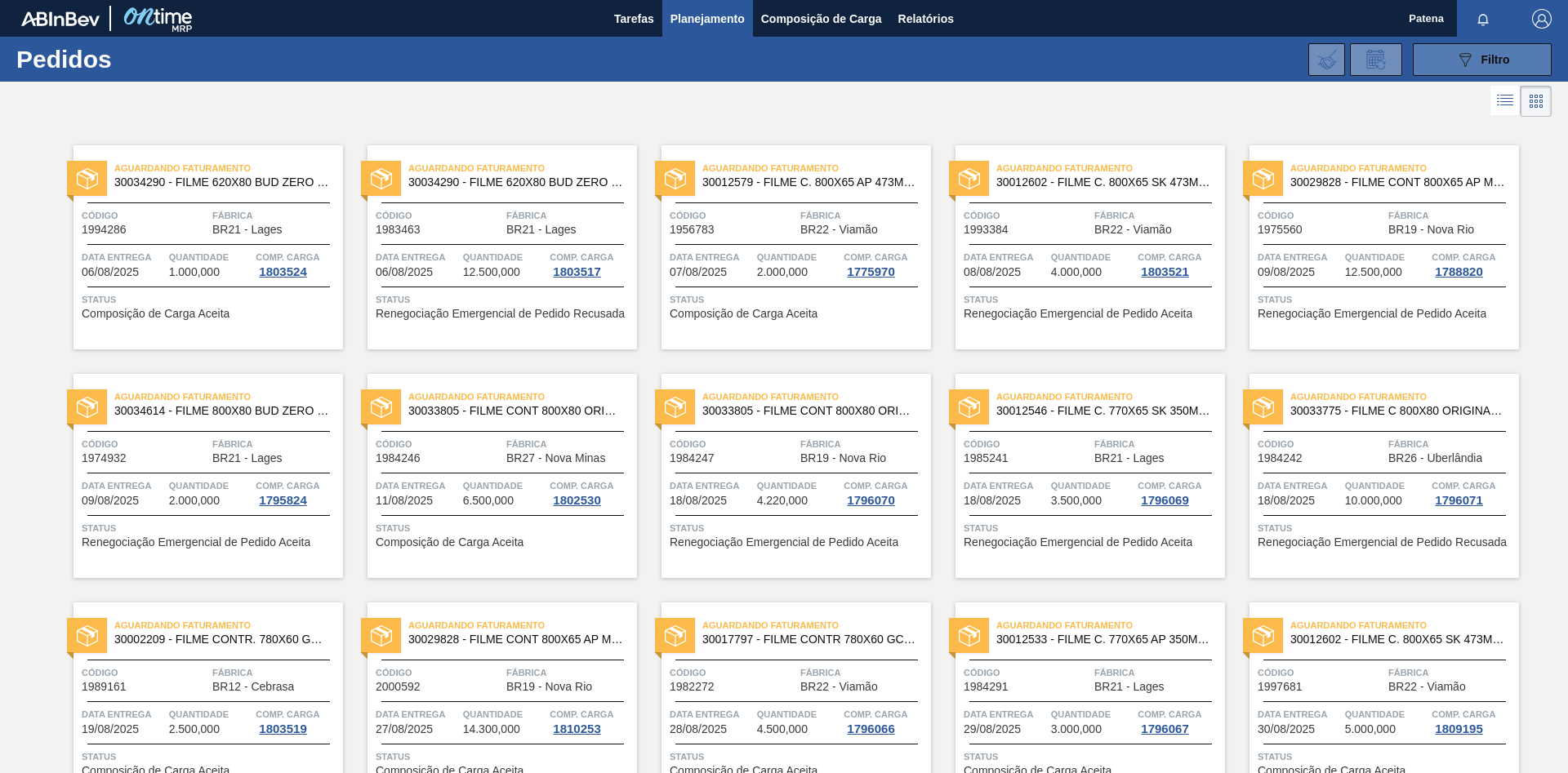 click on "089F7B8B-B2A5-4AFE-B5C0-19BA573D28AC Filtro" at bounding box center (1482, 60) 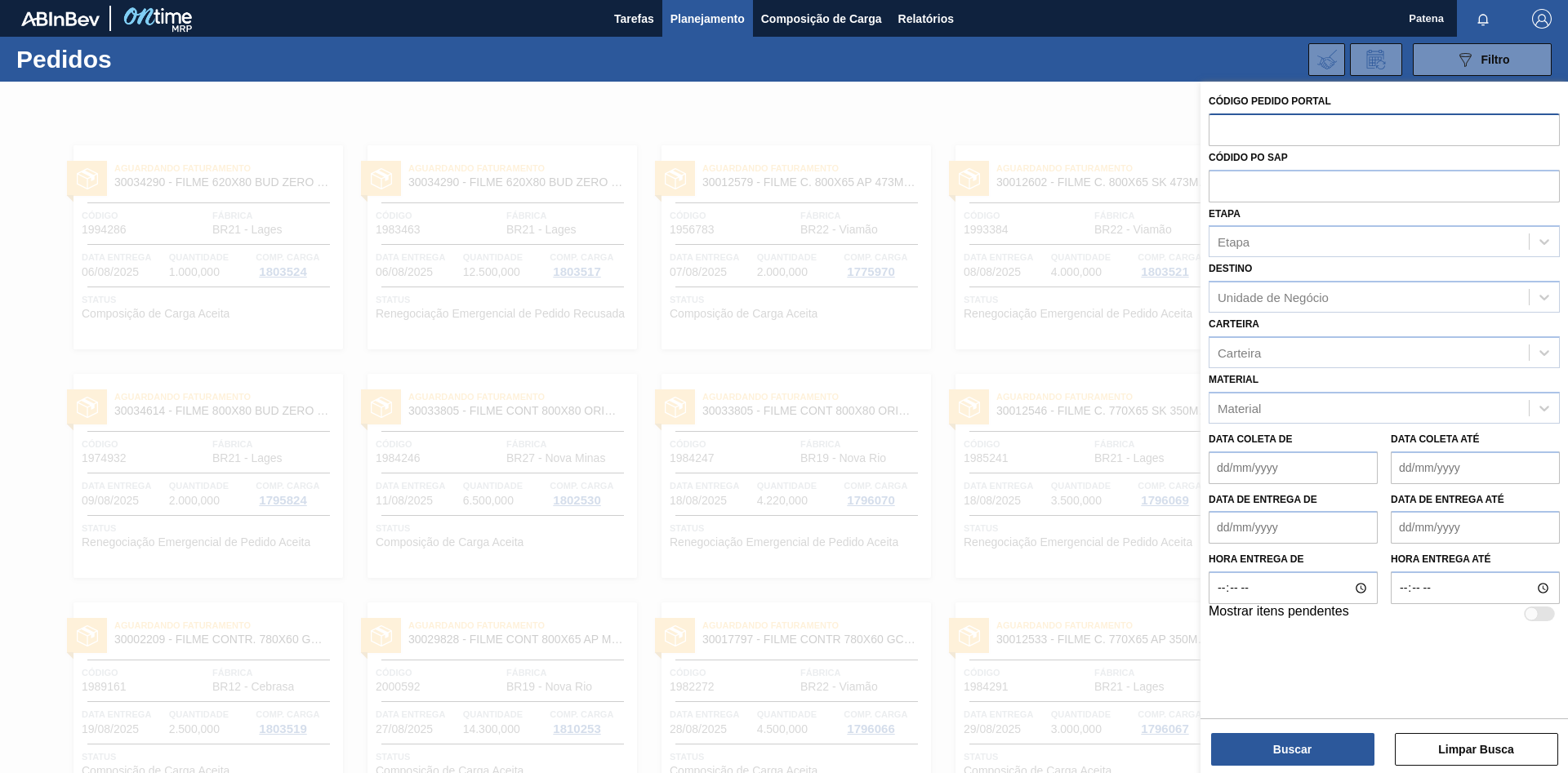 click at bounding box center [1384, 129] 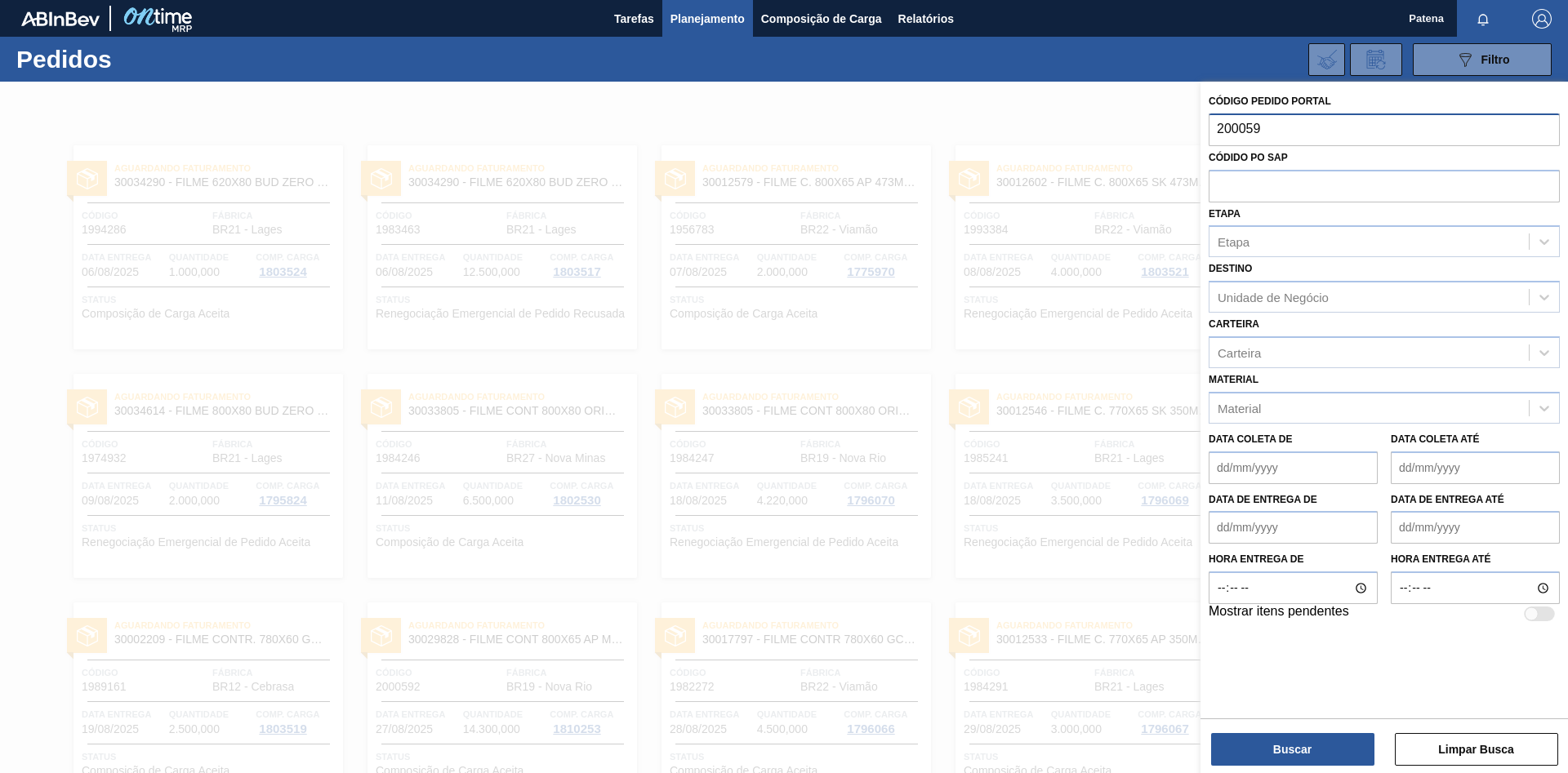 type on "2000591" 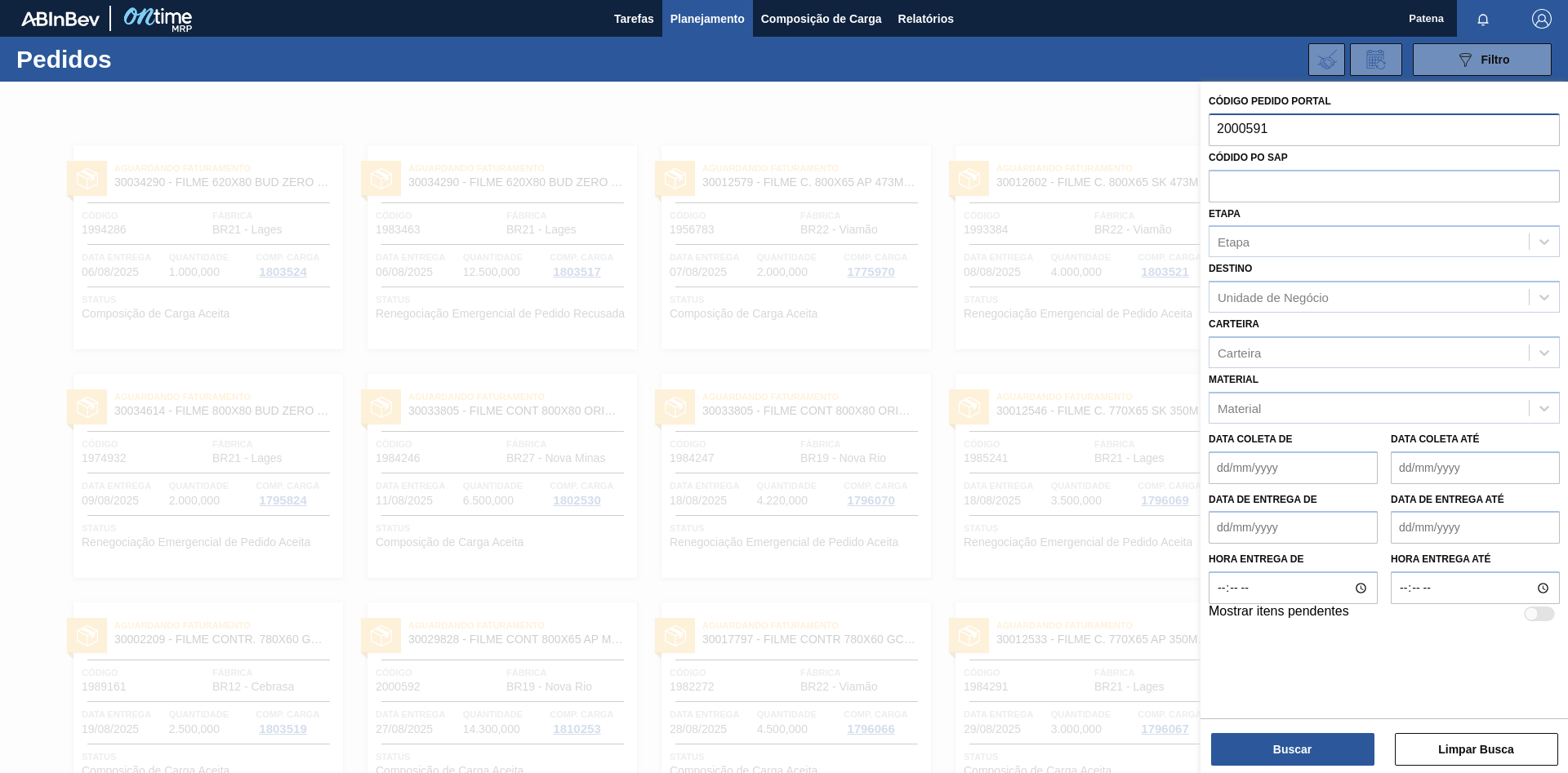 type 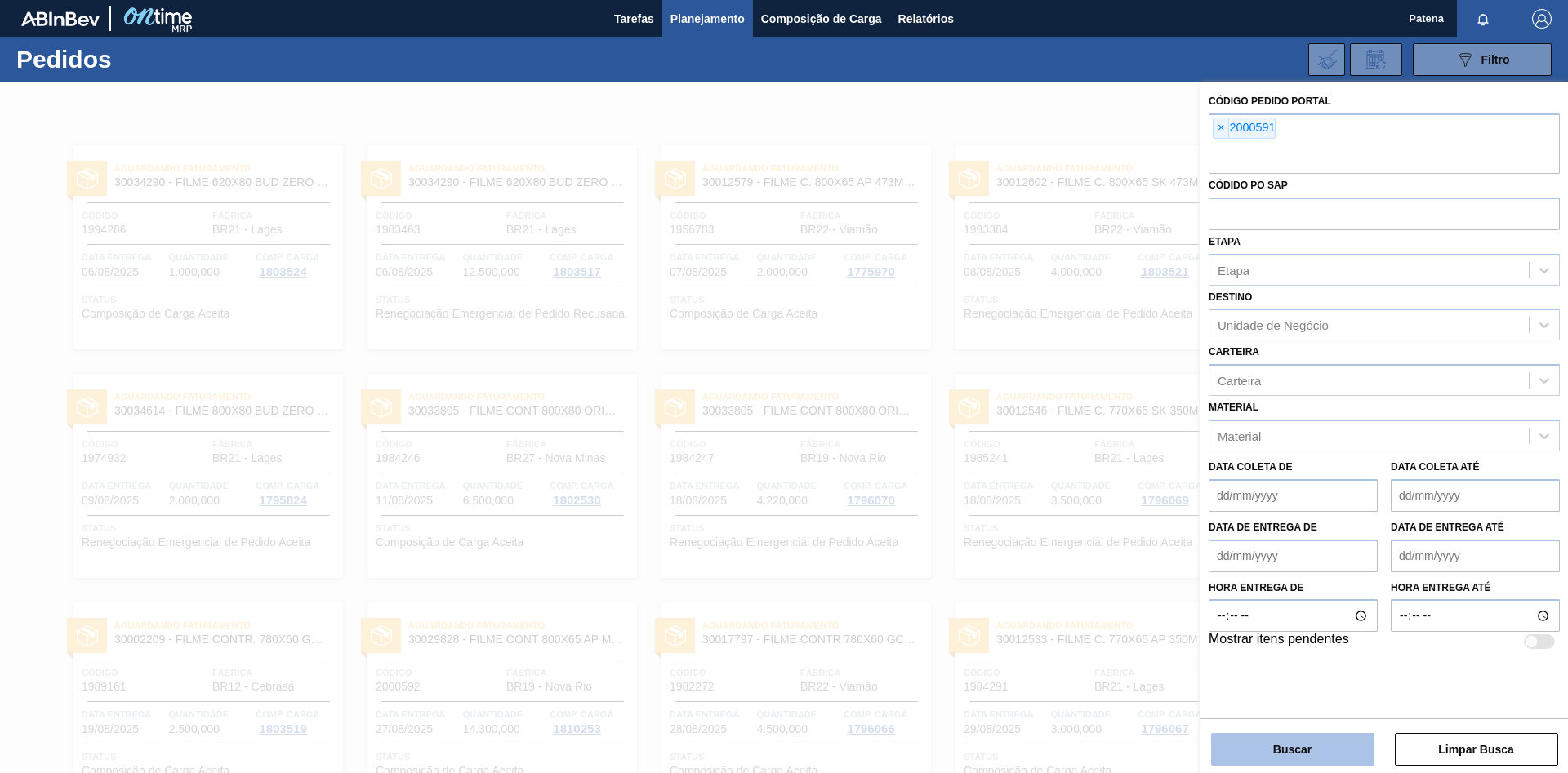 click on "Buscar" at bounding box center [1293, 749] 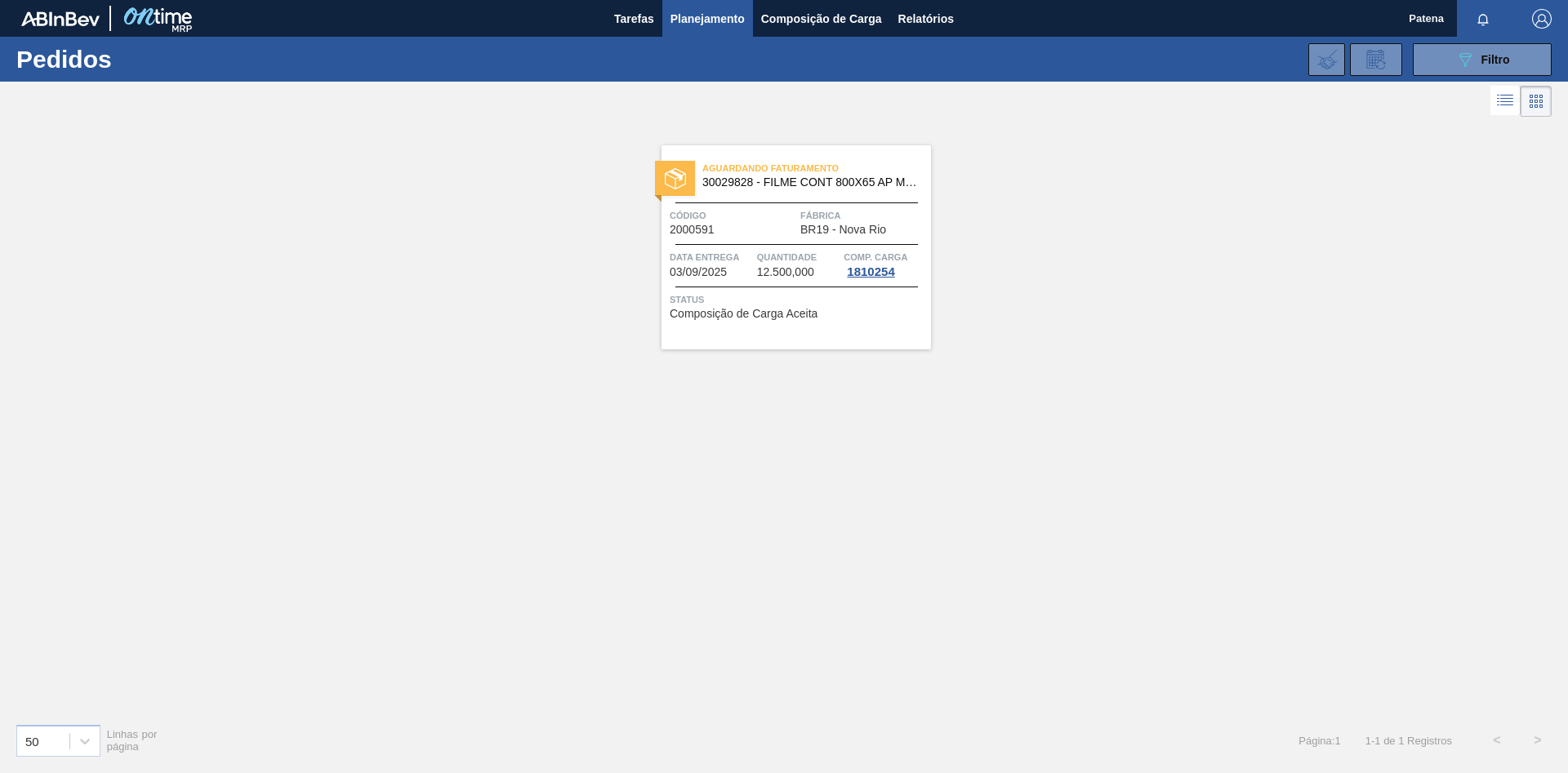 click on "Quantidade" at bounding box center [799, 257] 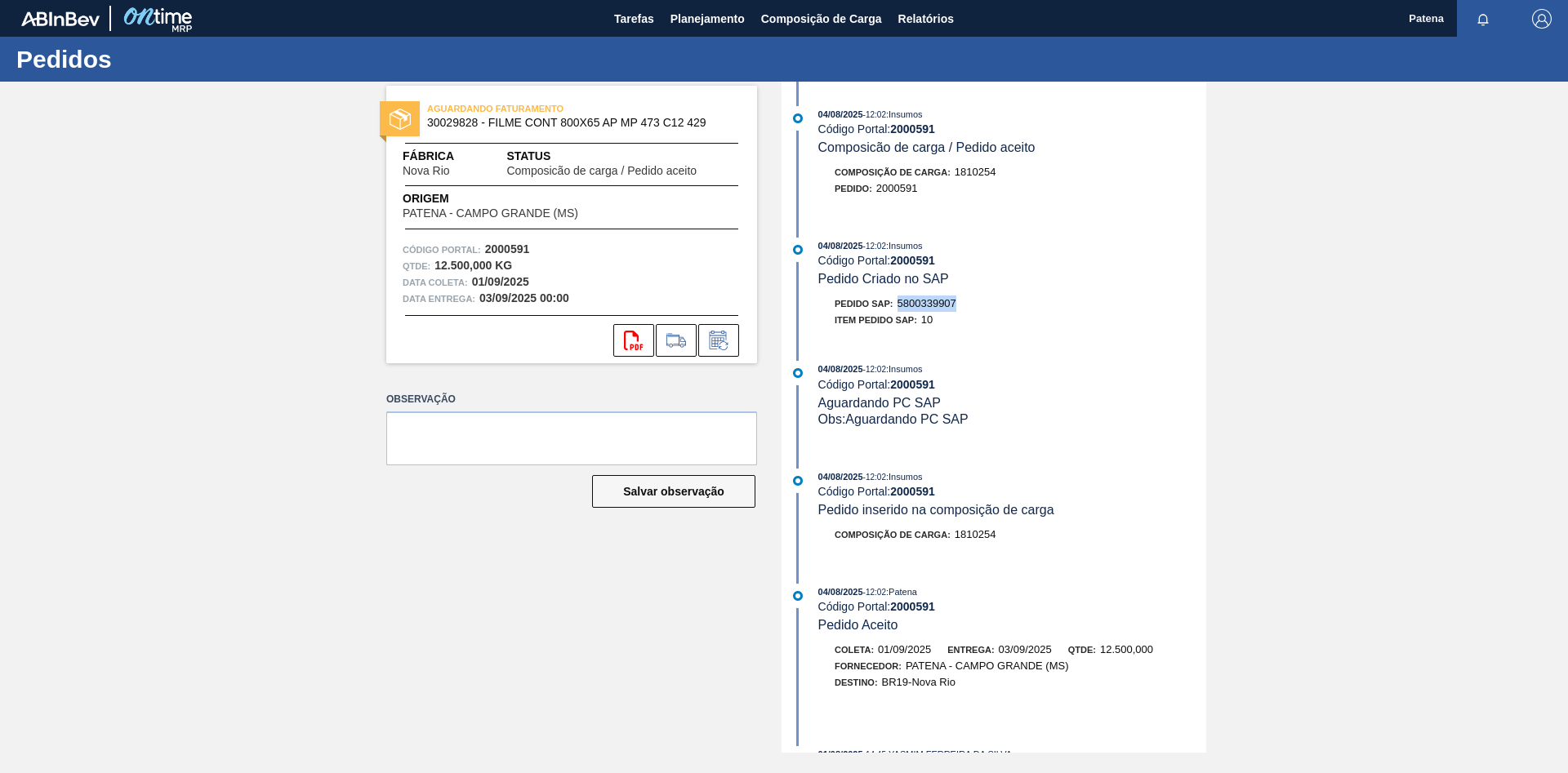drag, startPoint x: 966, startPoint y: 310, endPoint x: 902, endPoint y: 310, distance: 64 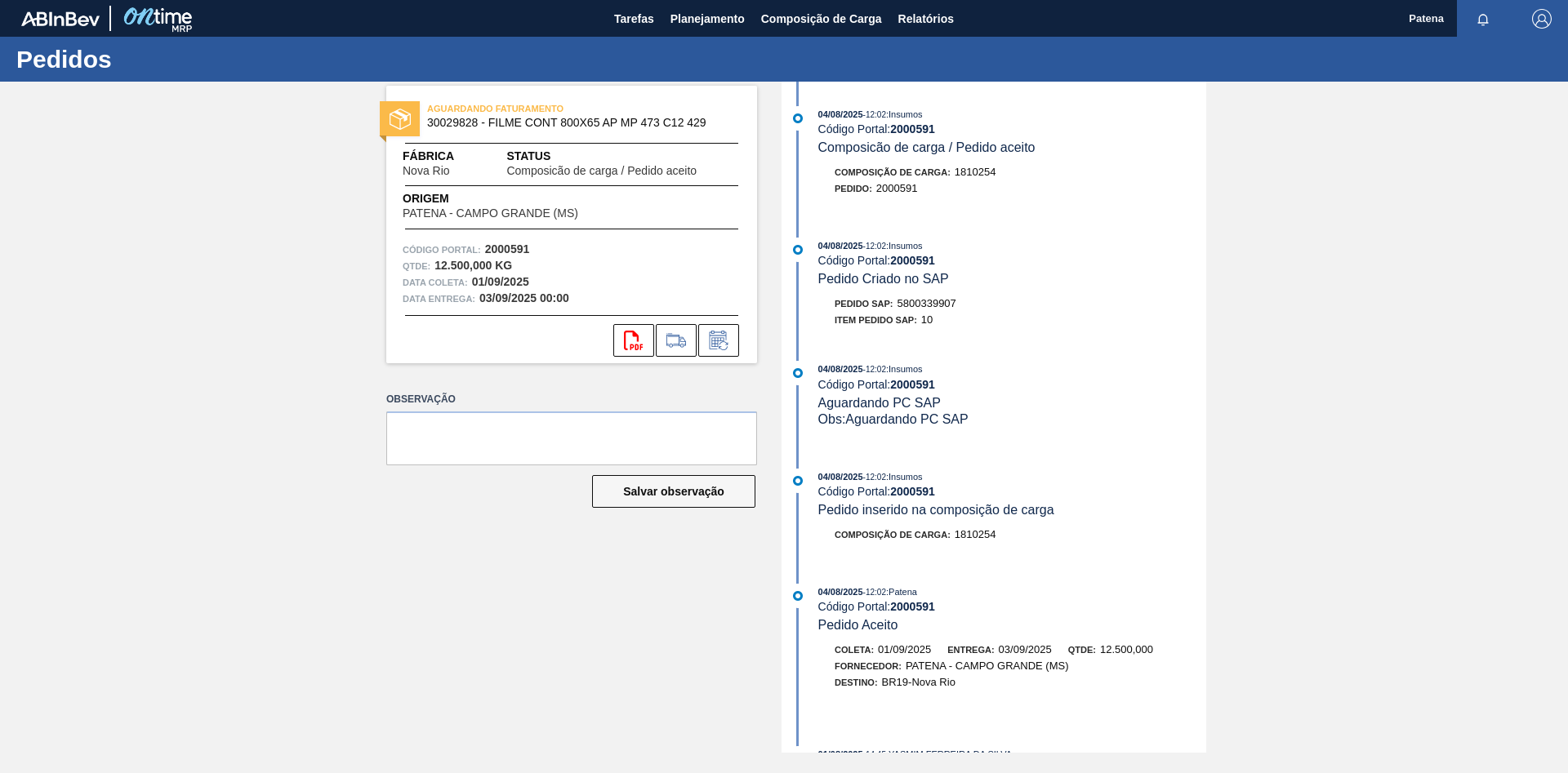 click on "Observação Salvar observação" at bounding box center (572, 463) 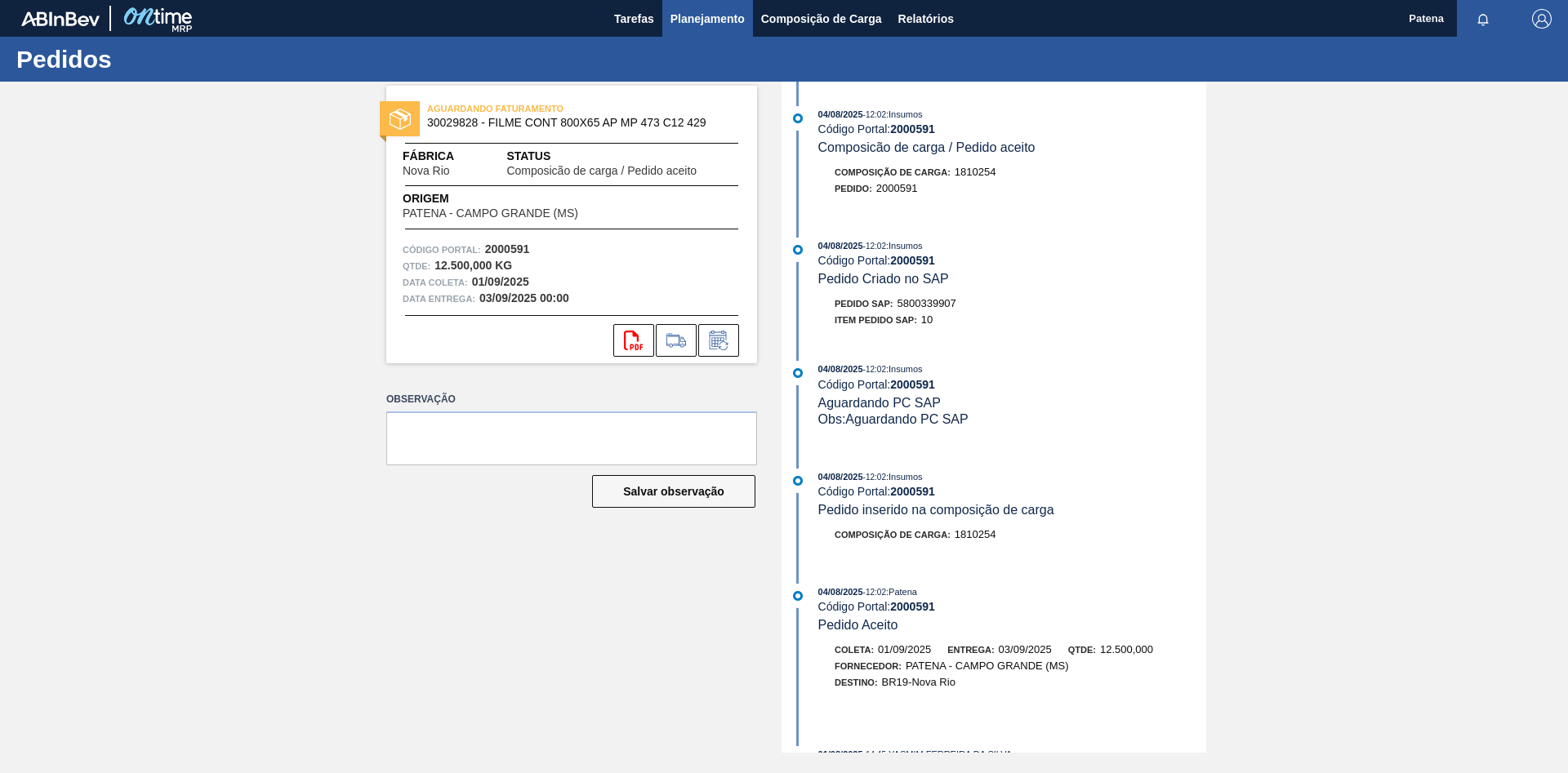click on "Planejamento" at bounding box center [707, 19] 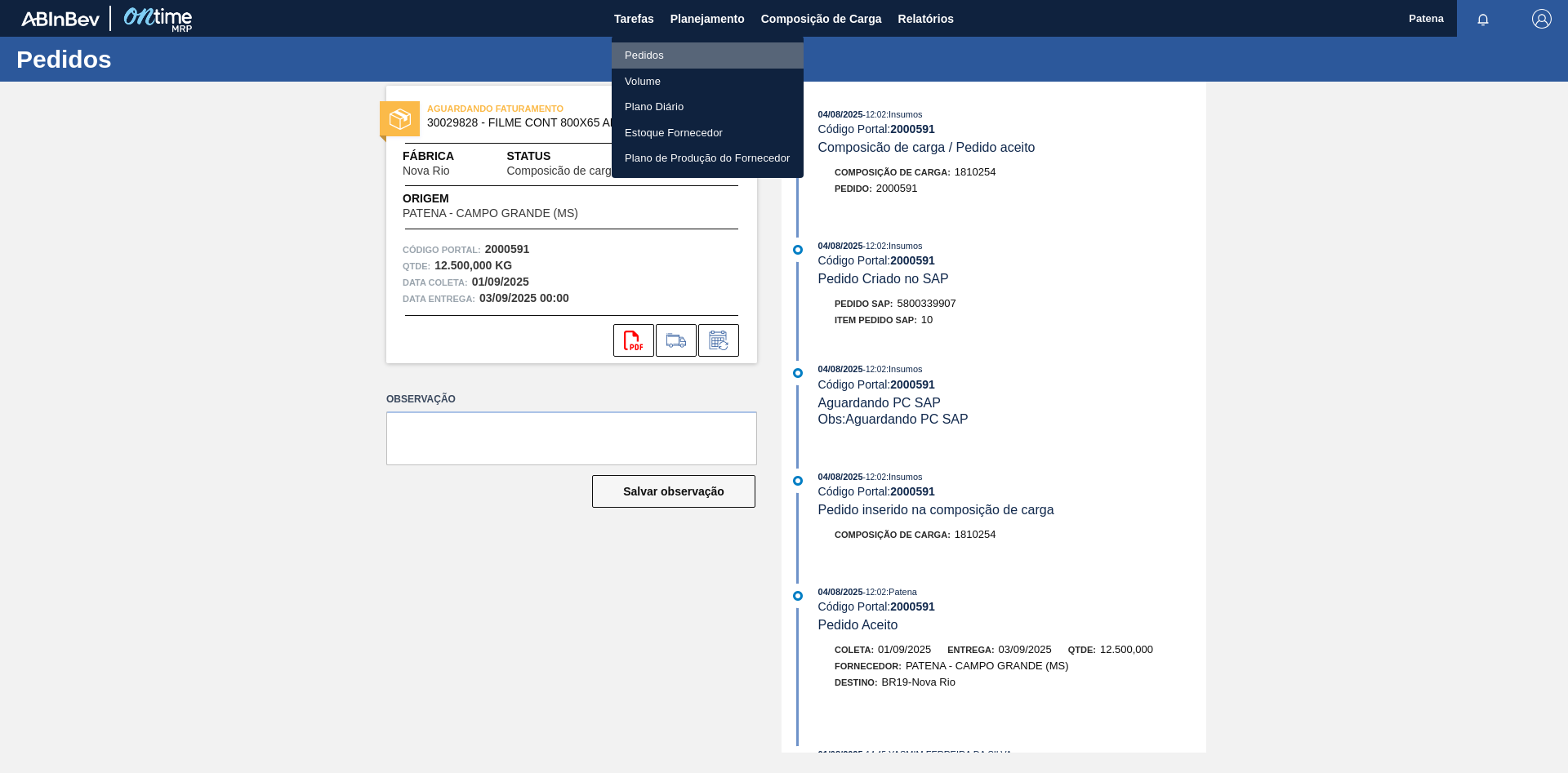 click on "Pedidos" at bounding box center (707, 56) 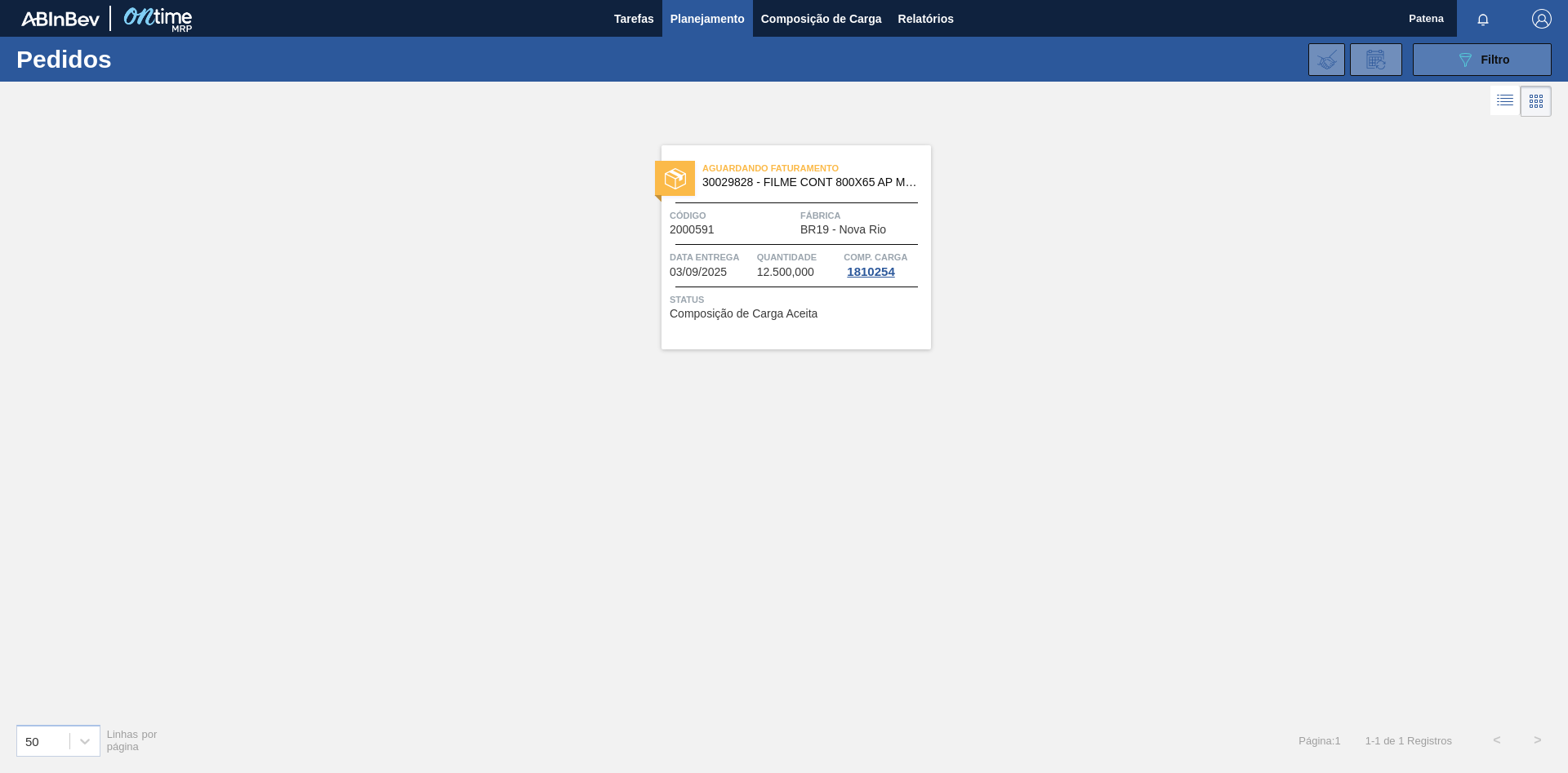 click on "089F7B8B-B2A5-4AFE-B5C0-19BA573D28AC" 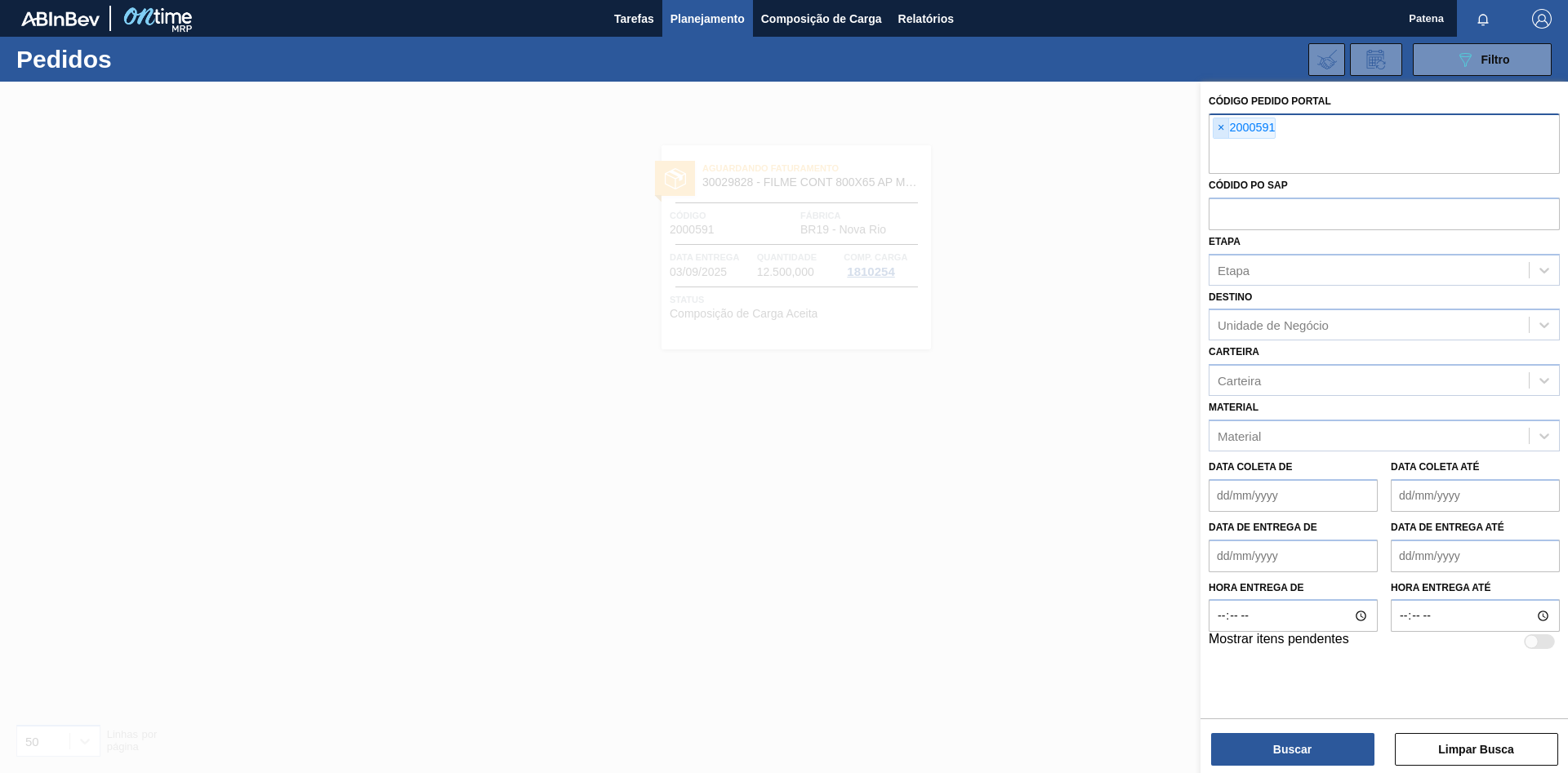 click on "×" at bounding box center [1221, 128] 